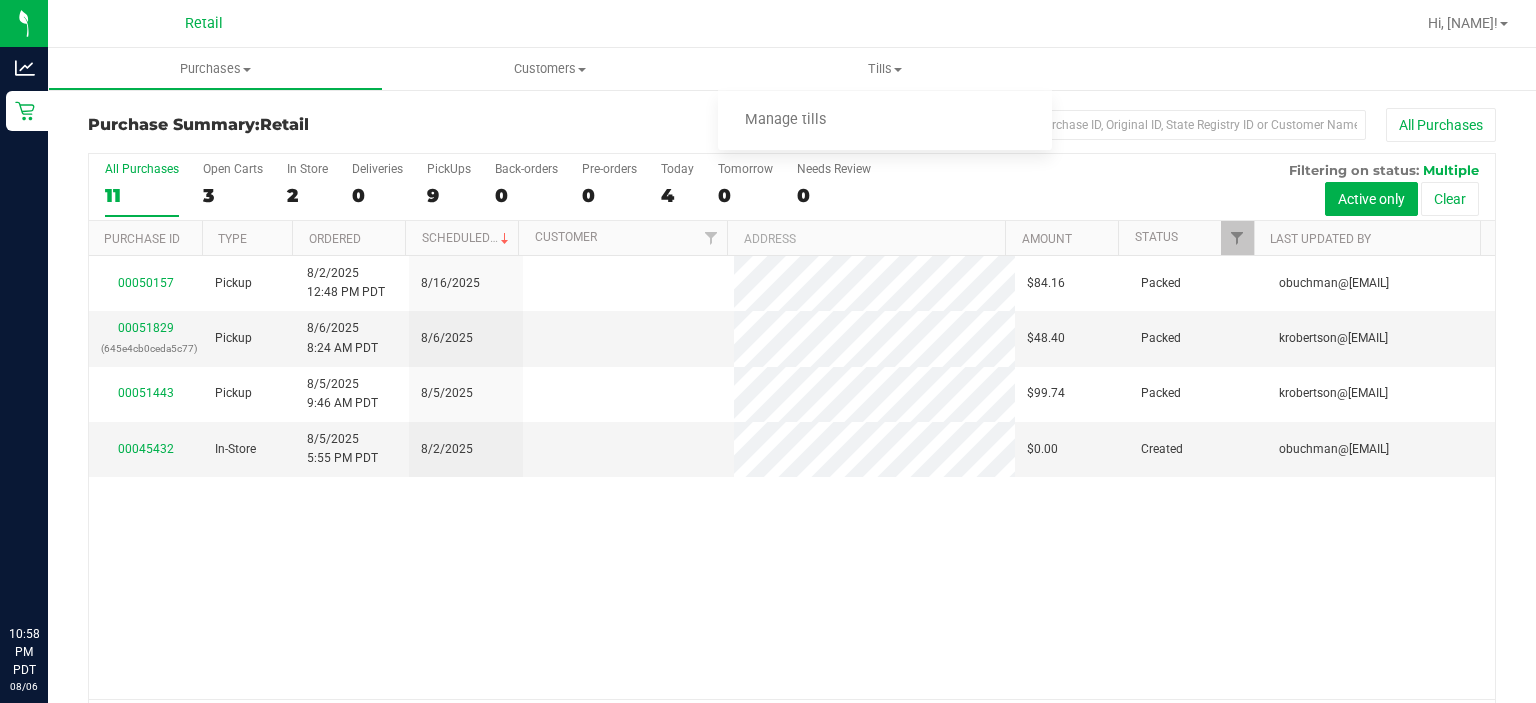 scroll, scrollTop: 0, scrollLeft: 0, axis: both 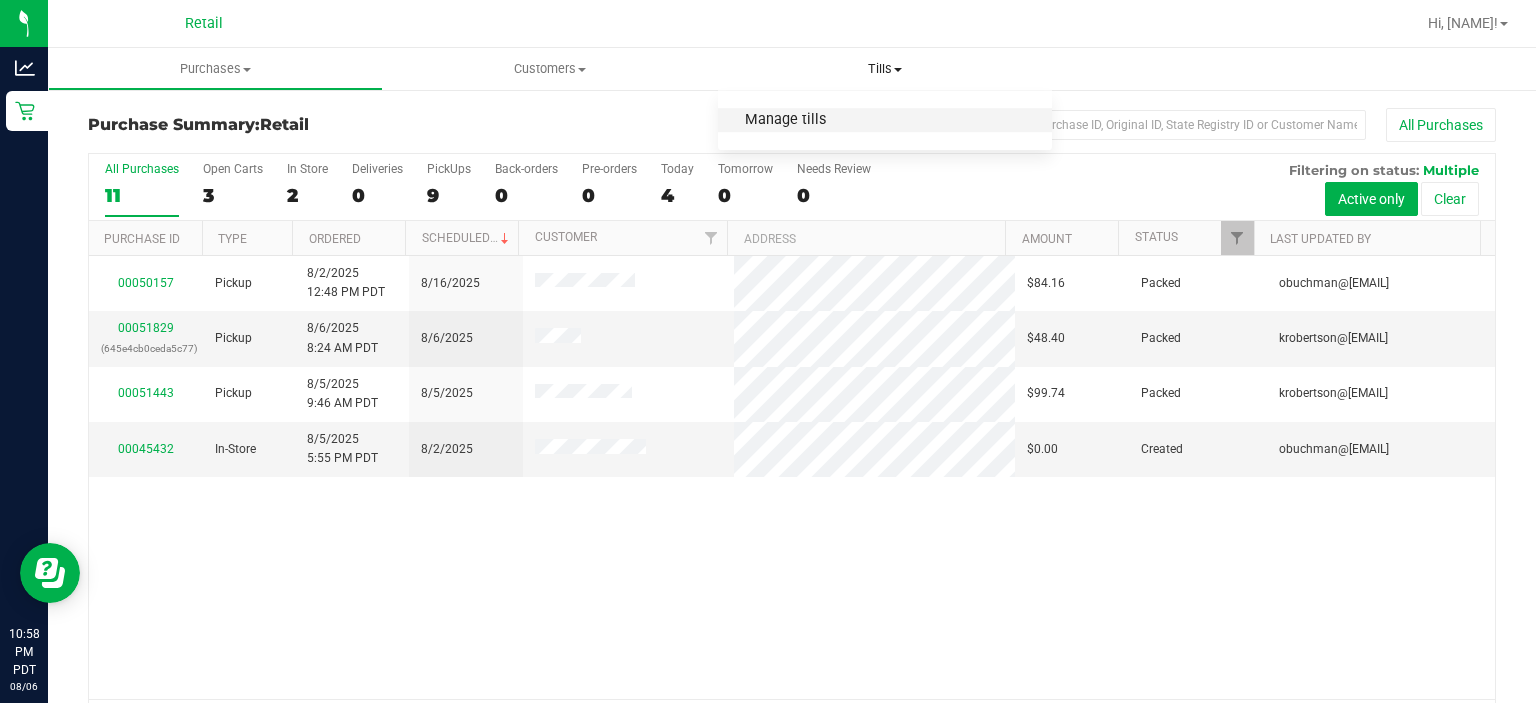 click on "Manage tills" at bounding box center (785, 120) 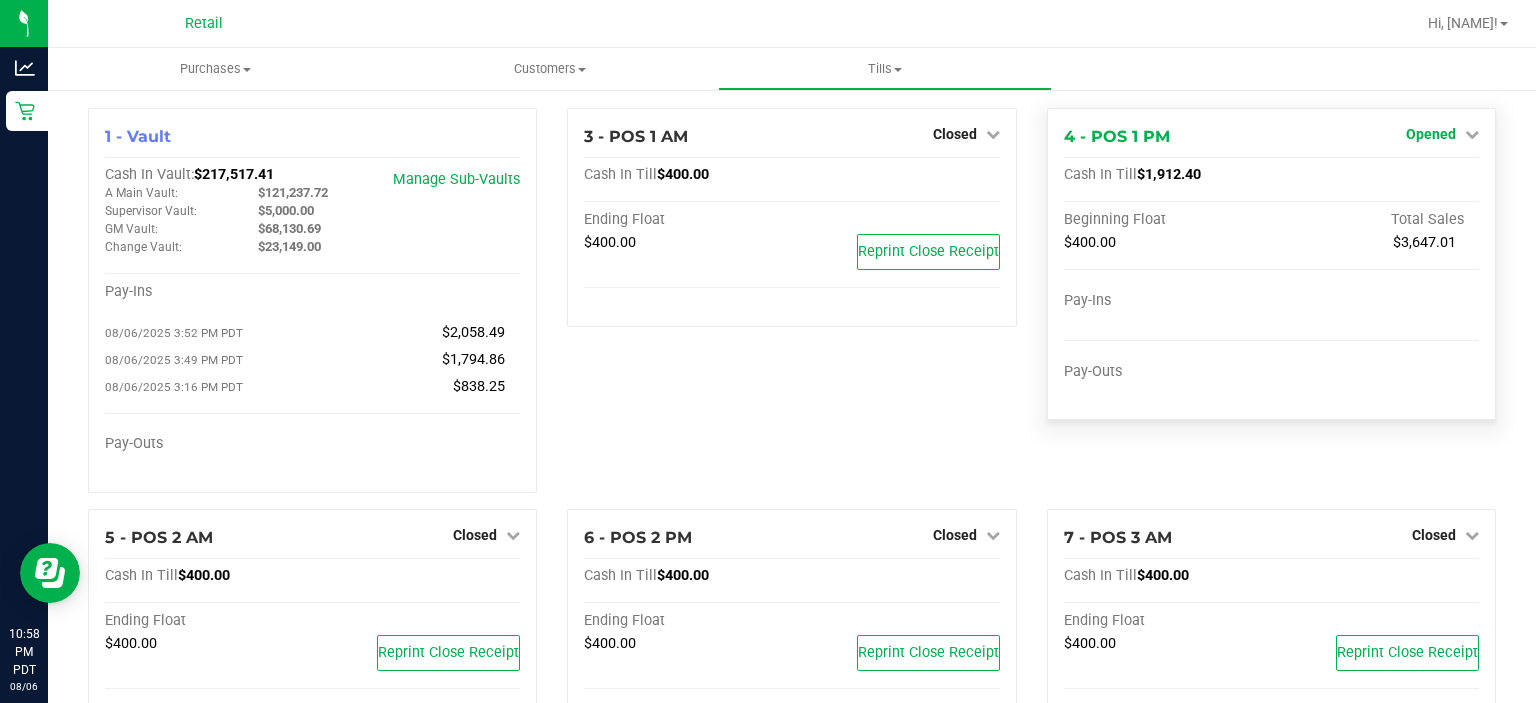click on "Opened" at bounding box center [1431, 134] 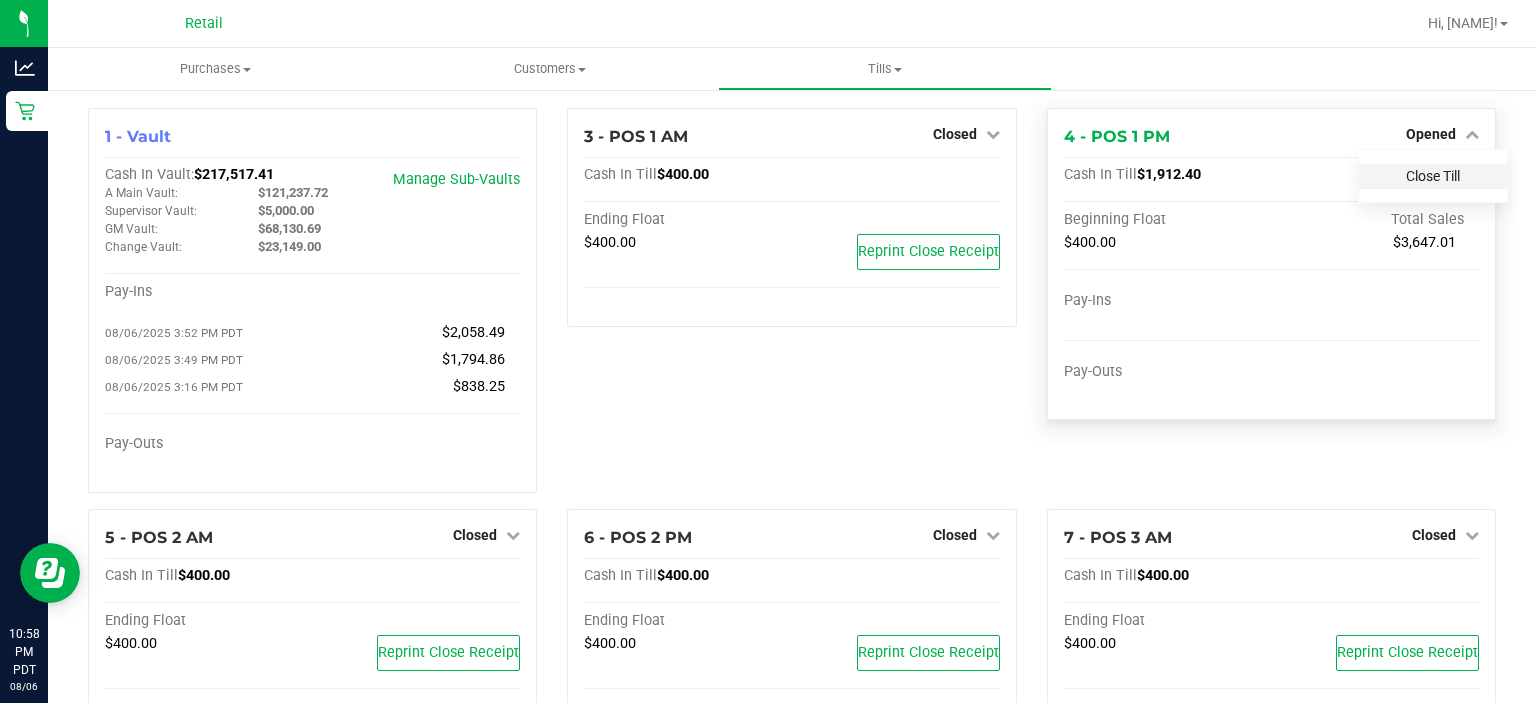 click on "Close Till" at bounding box center (1433, 176) 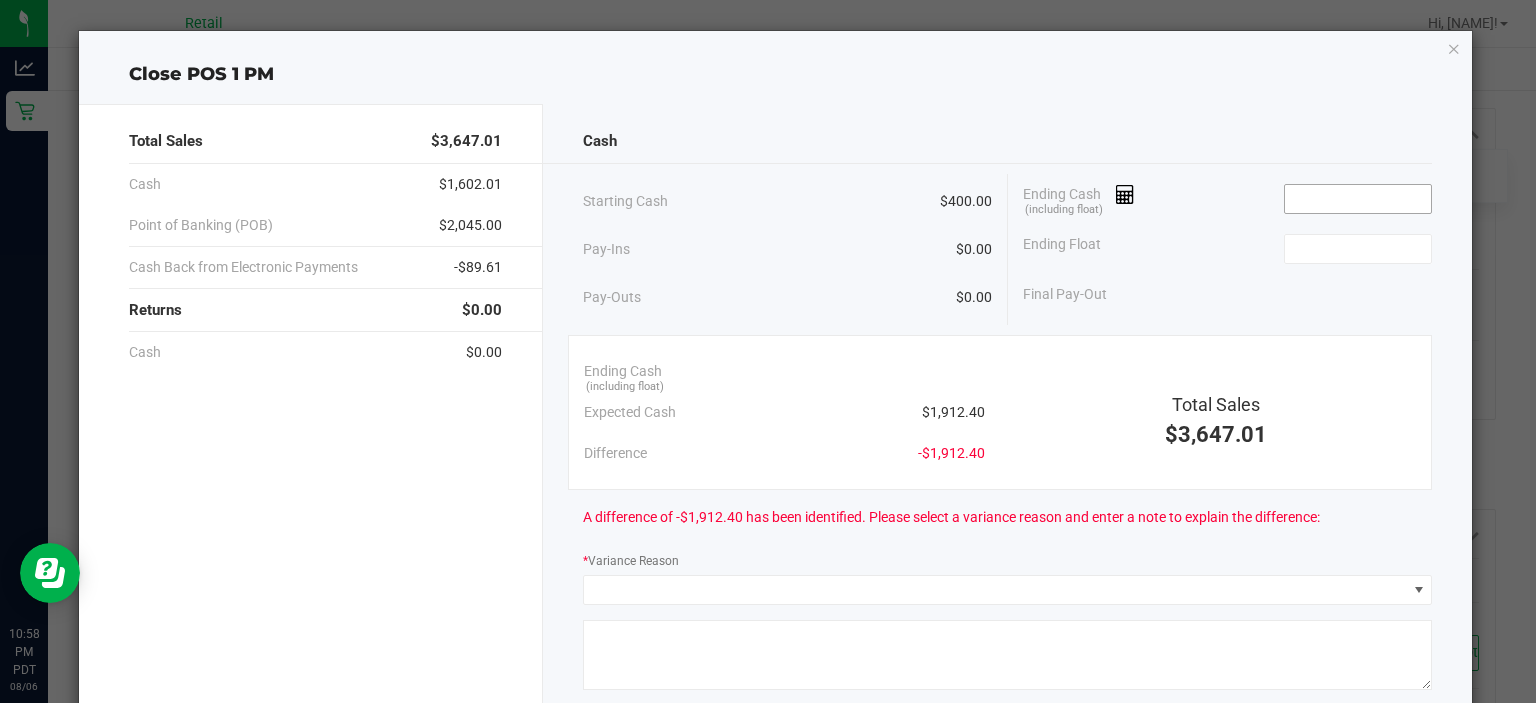 click at bounding box center [1358, 199] 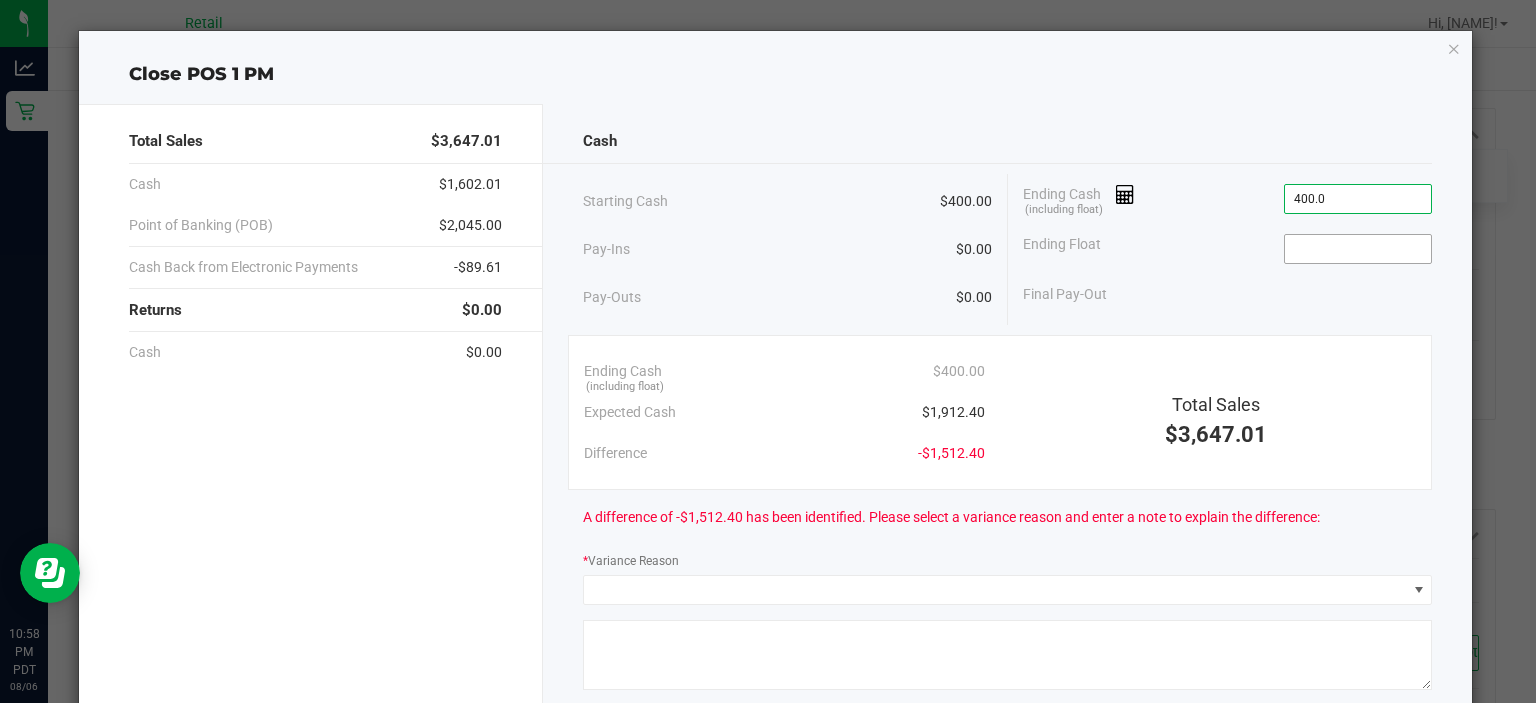 click at bounding box center (1358, 249) 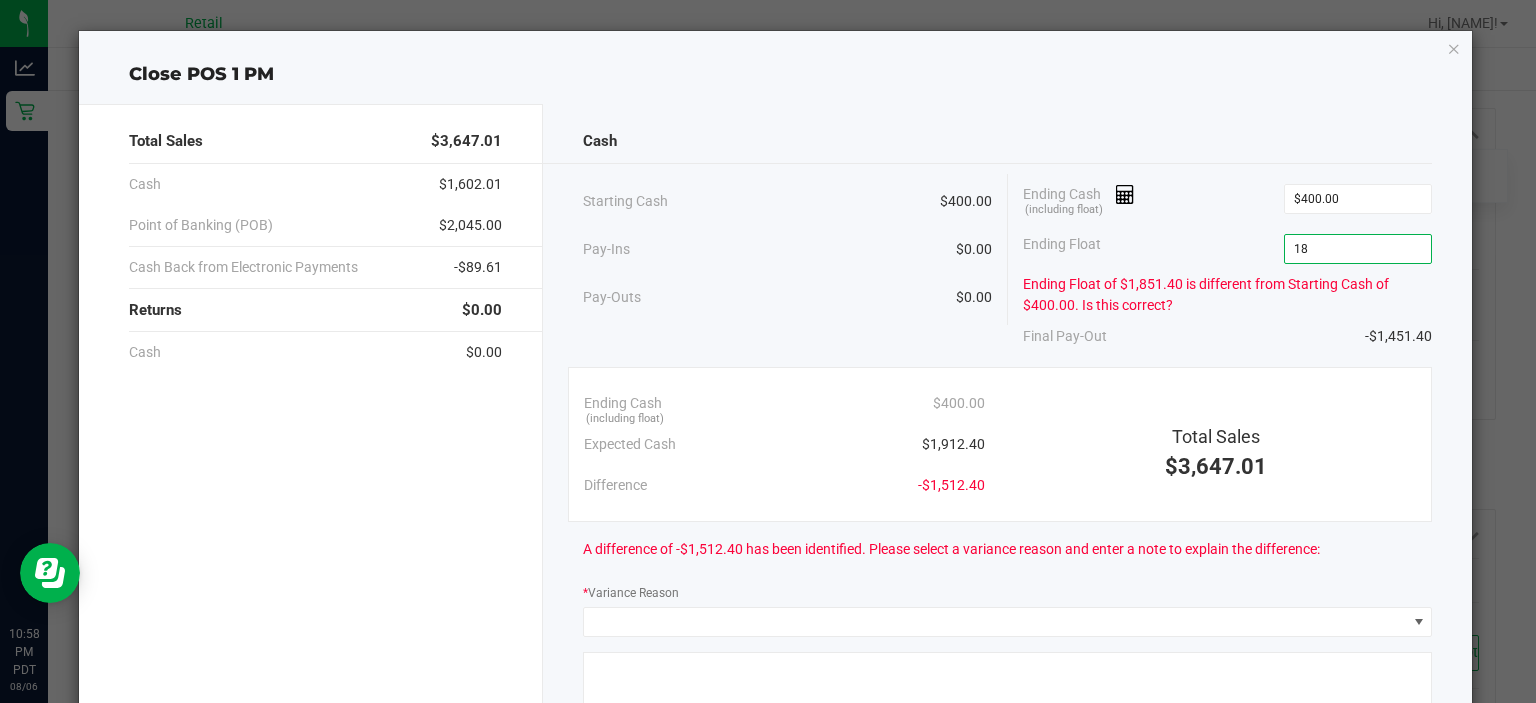 type on "1" 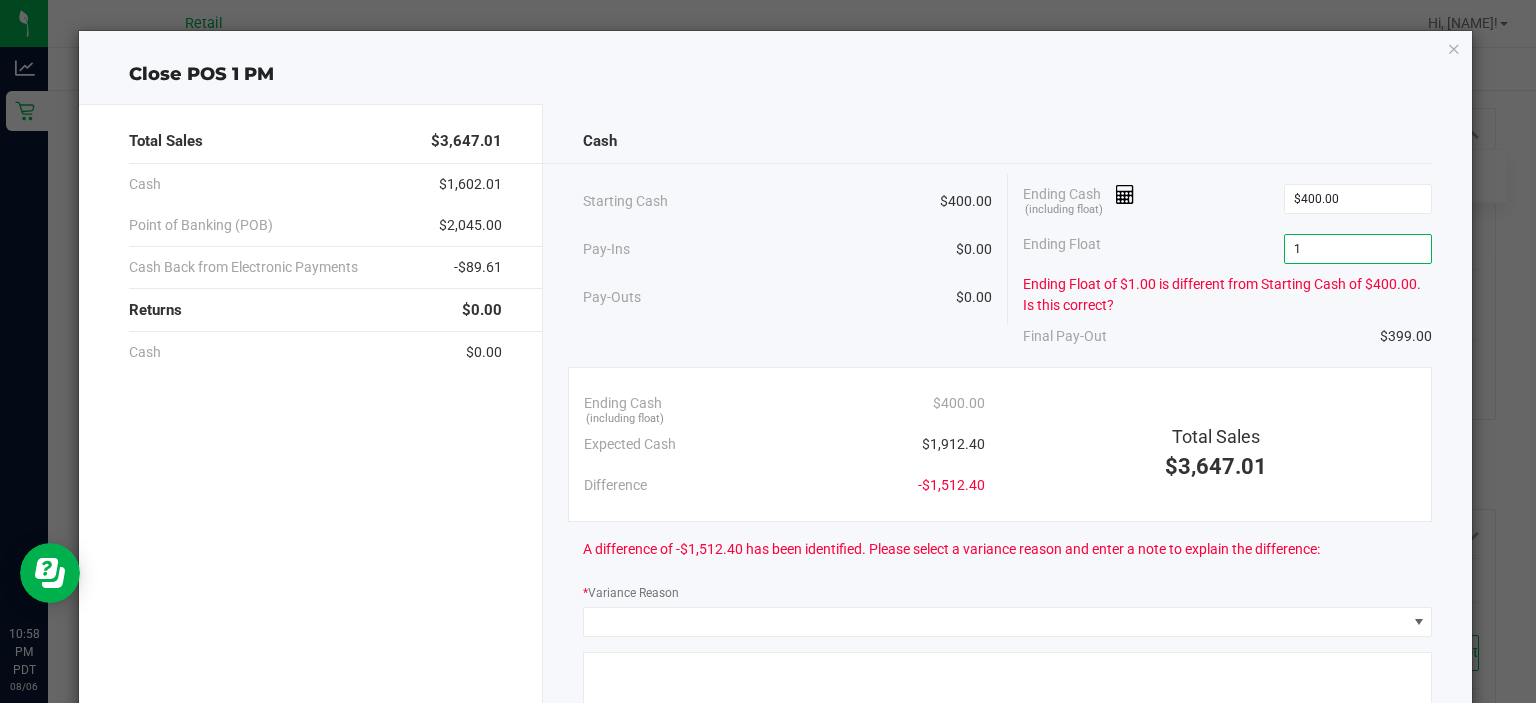 type 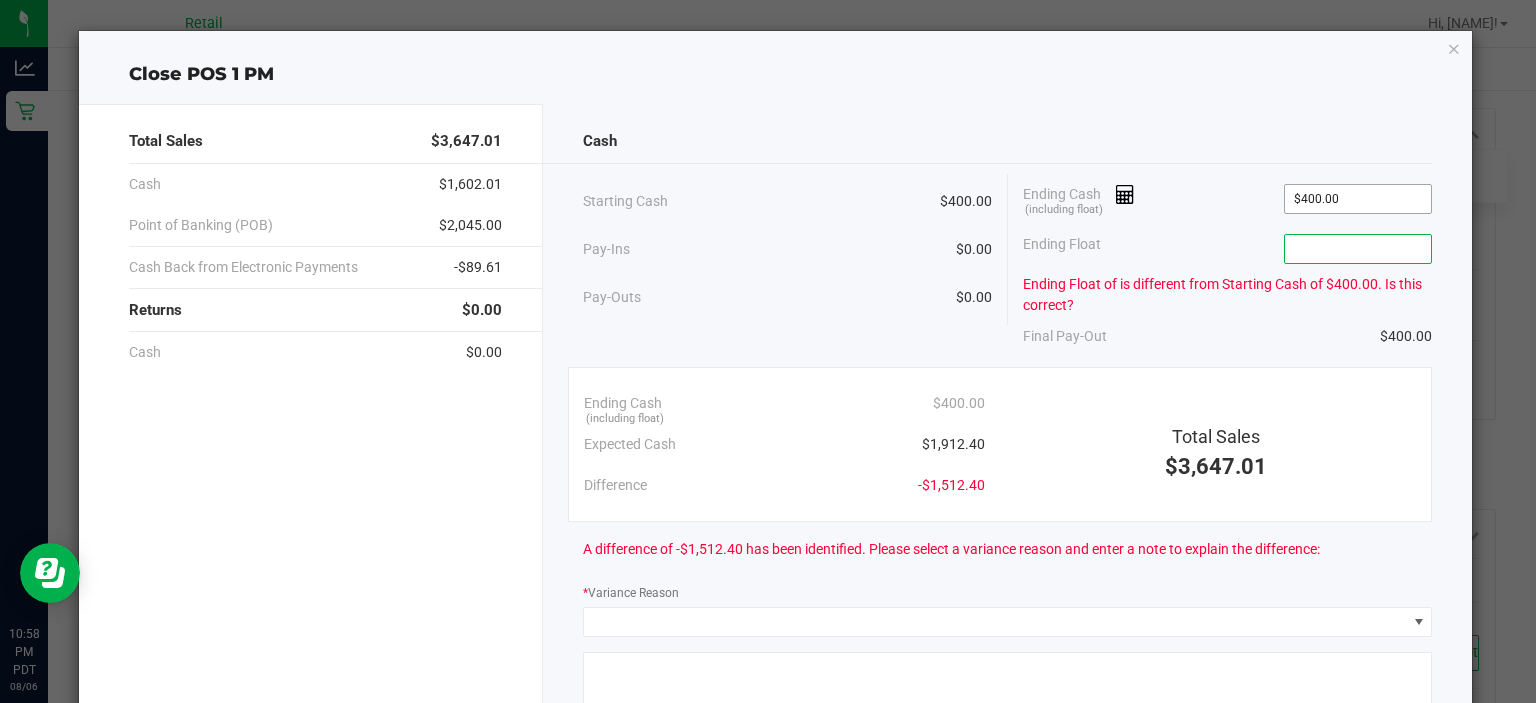 click on "$400.00" at bounding box center [1358, 199] 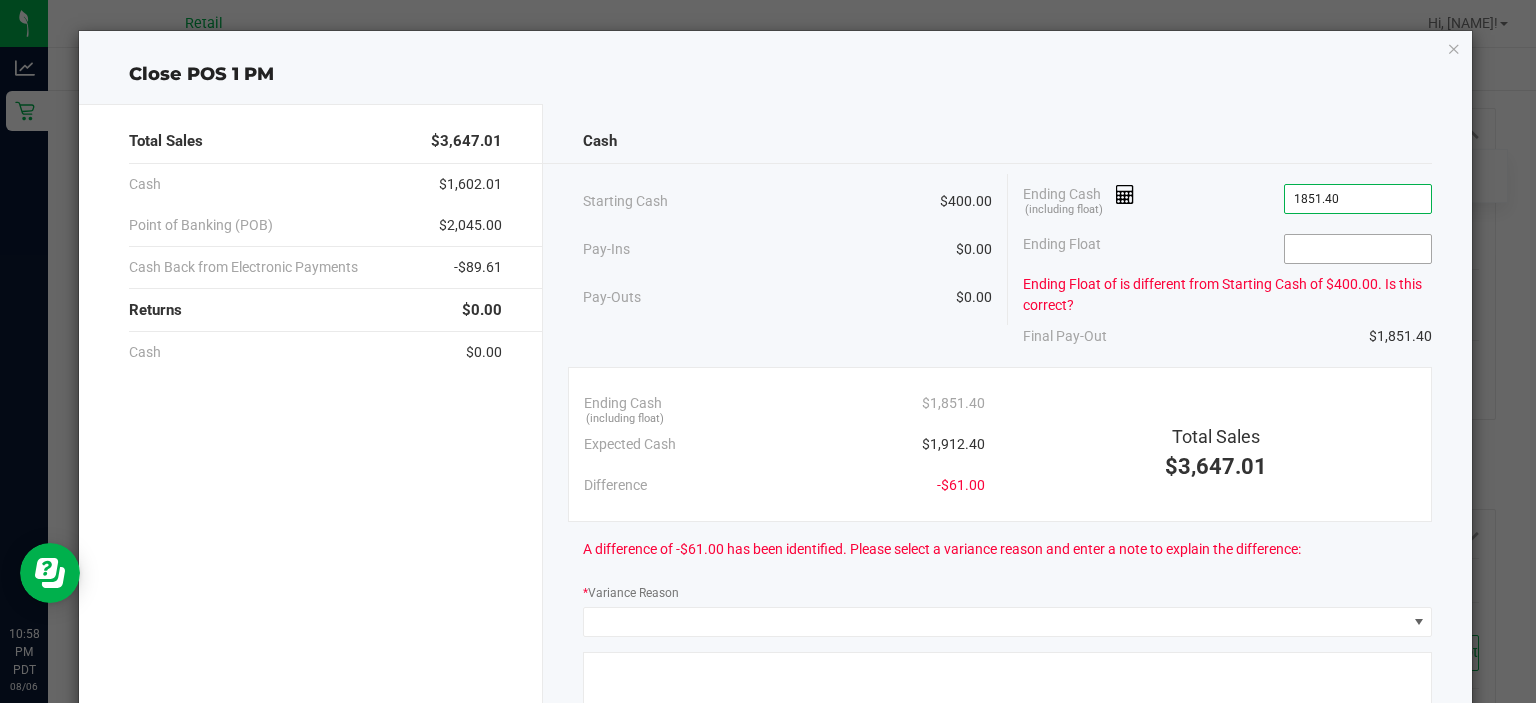 click at bounding box center (1358, 249) 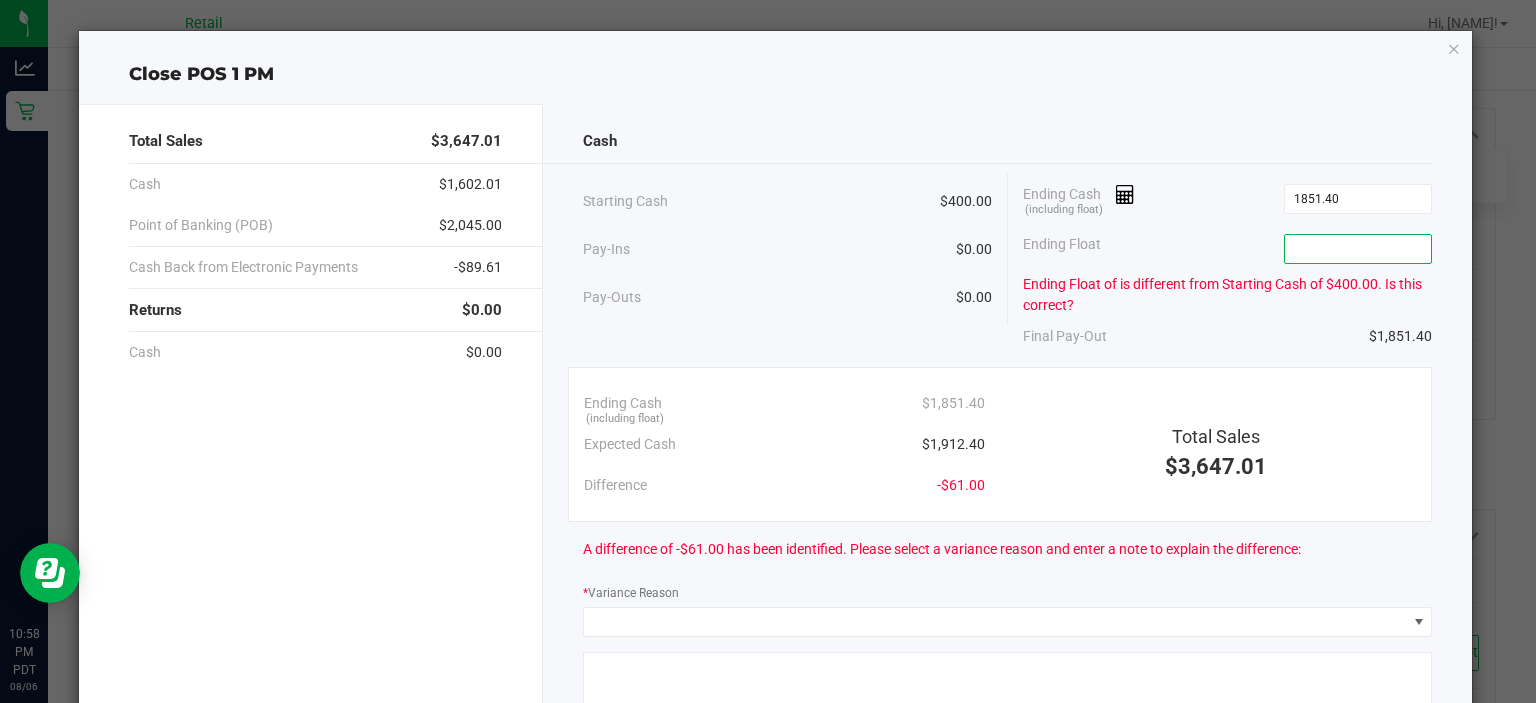 type on "$1,851.40" 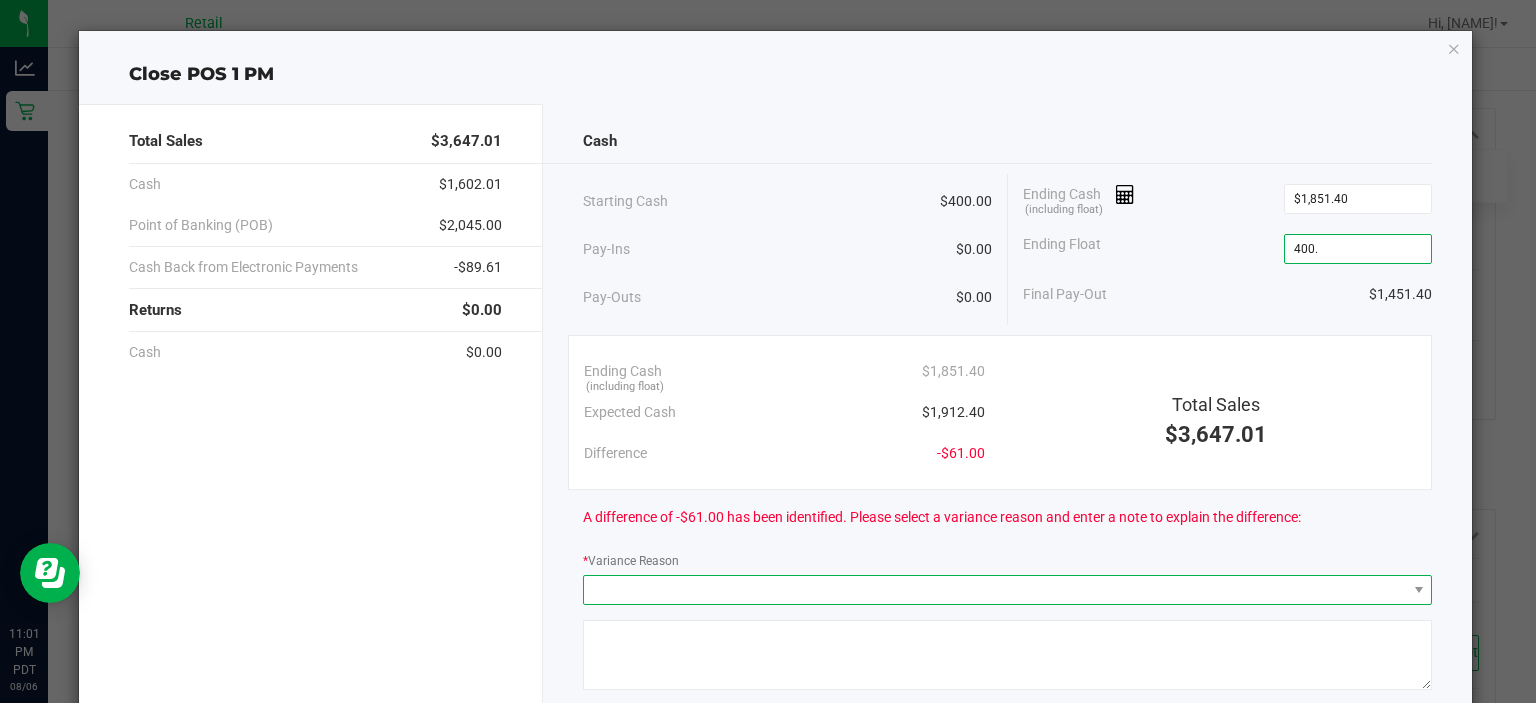 click at bounding box center (995, 590) 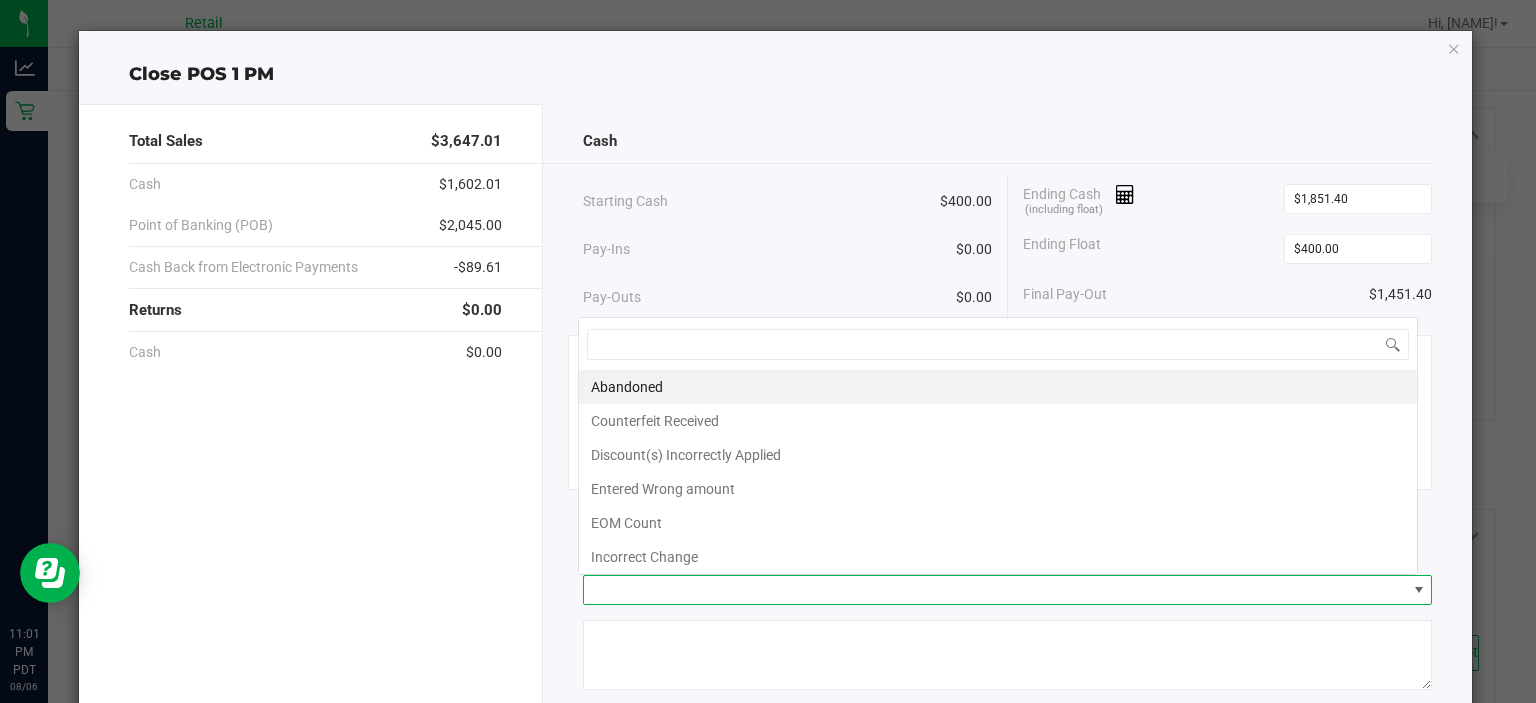 scroll, scrollTop: 0, scrollLeft: 0, axis: both 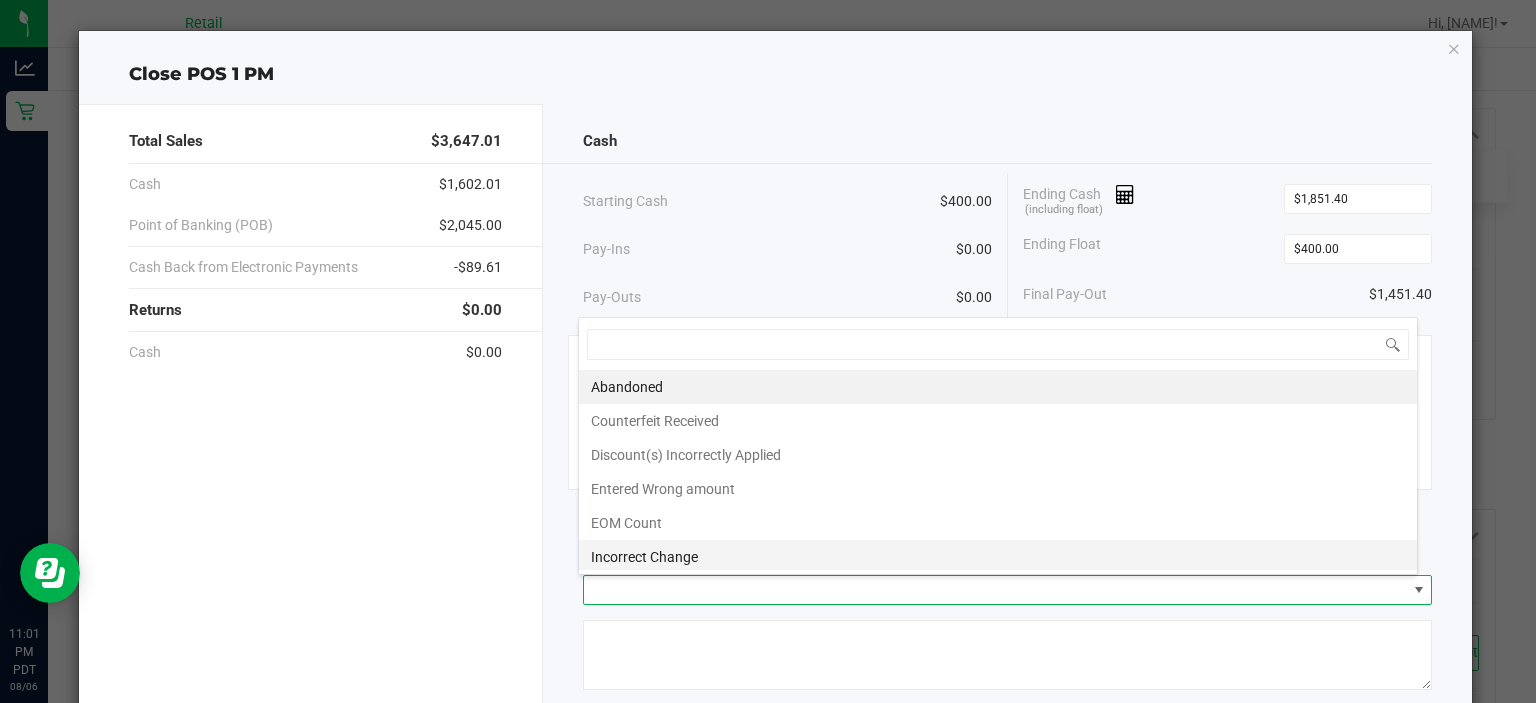 click on "Incorrect Change" at bounding box center (998, 557) 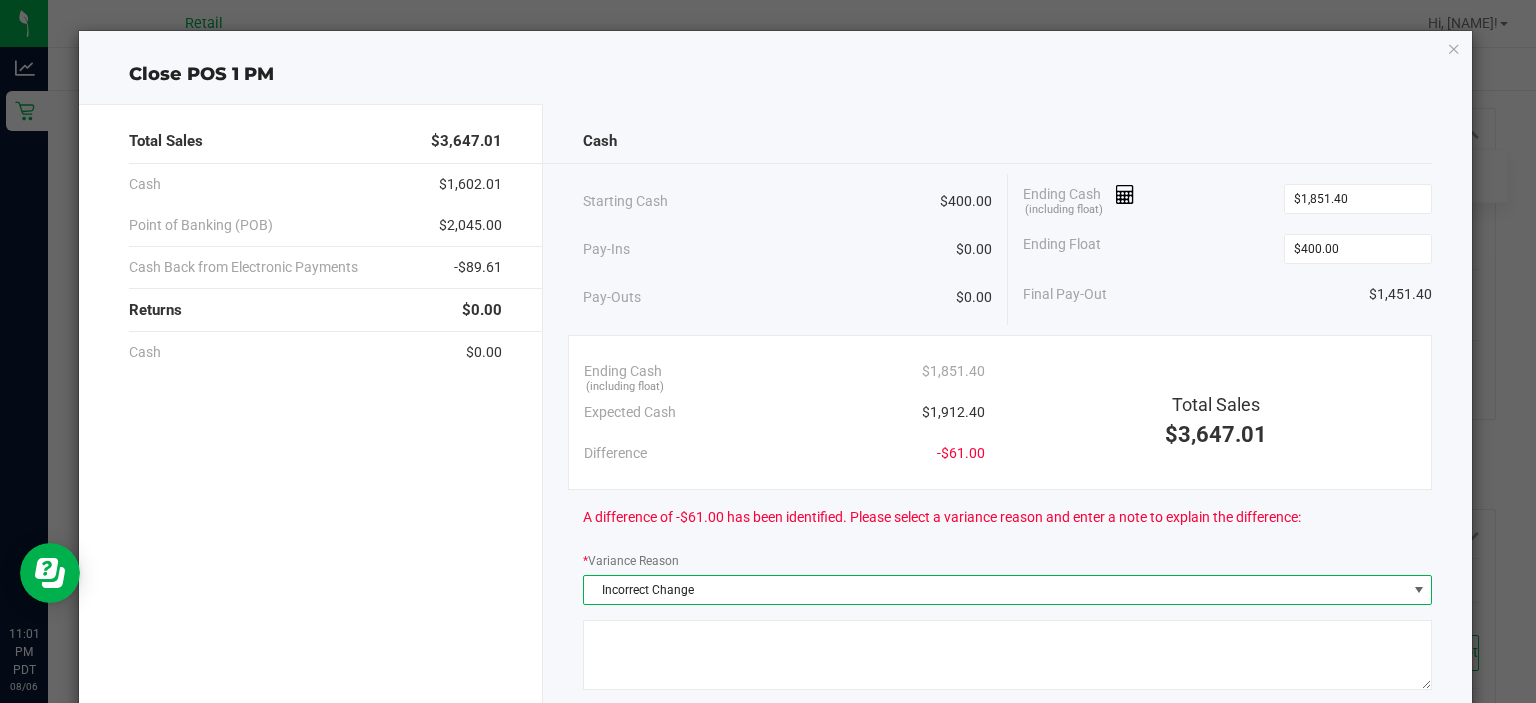 click on "Incorrect Change" at bounding box center [995, 590] 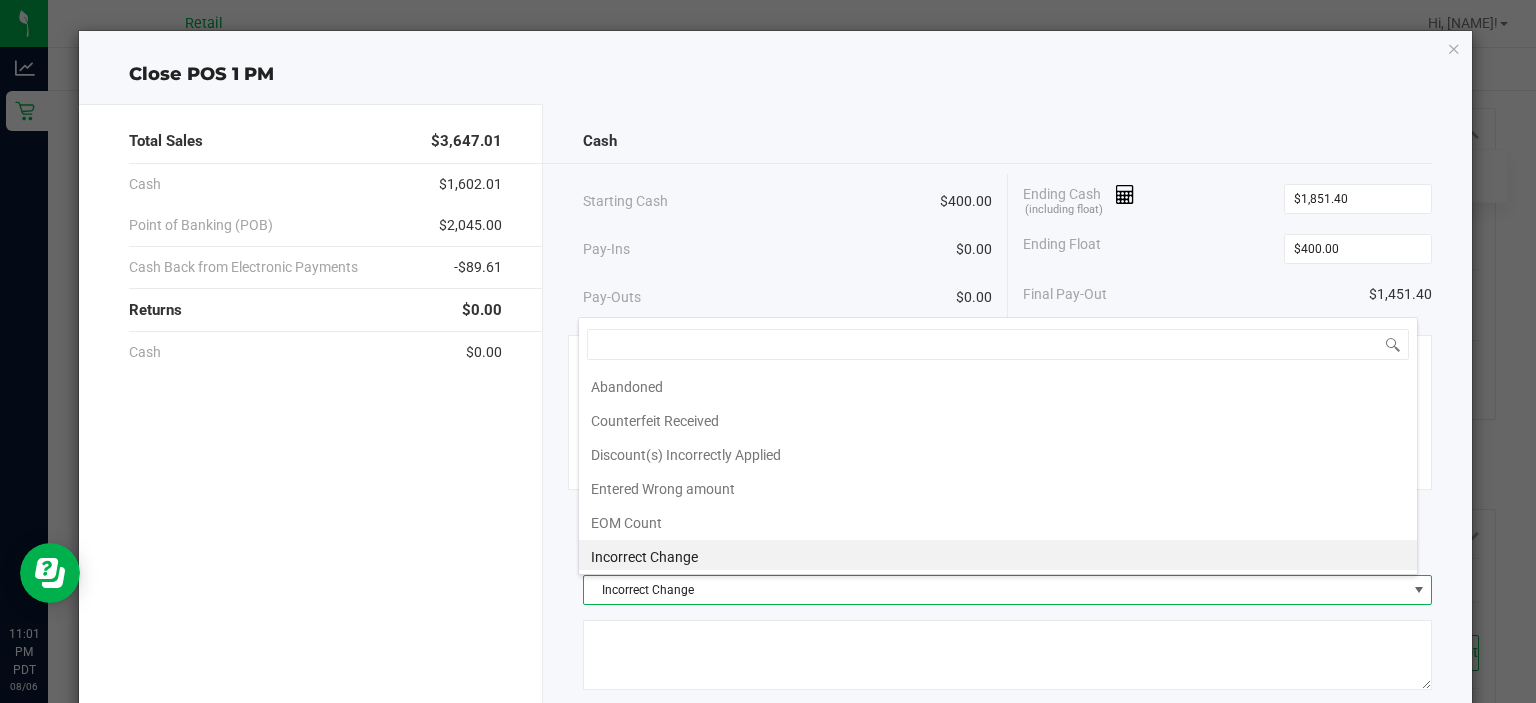 scroll, scrollTop: 2, scrollLeft: 0, axis: vertical 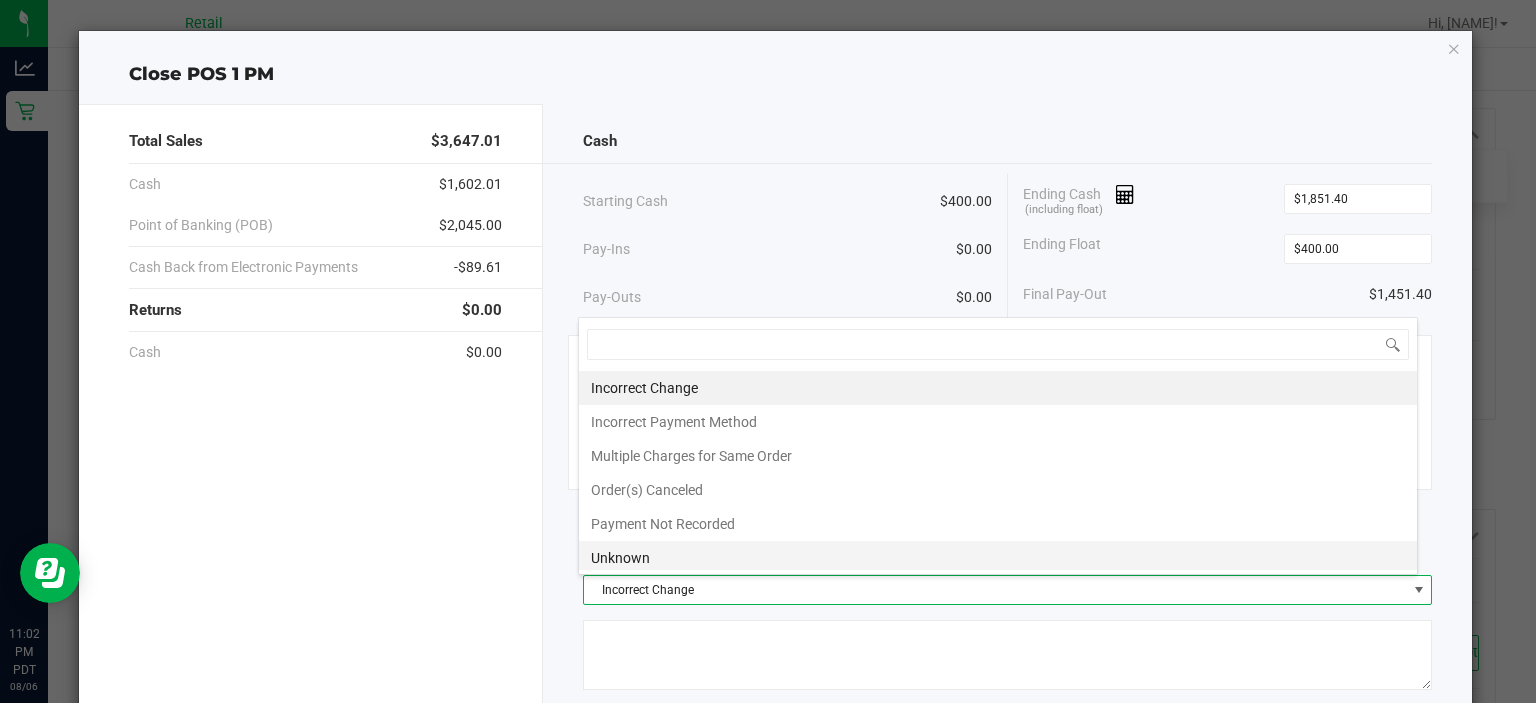click on "Unknown" at bounding box center [998, 558] 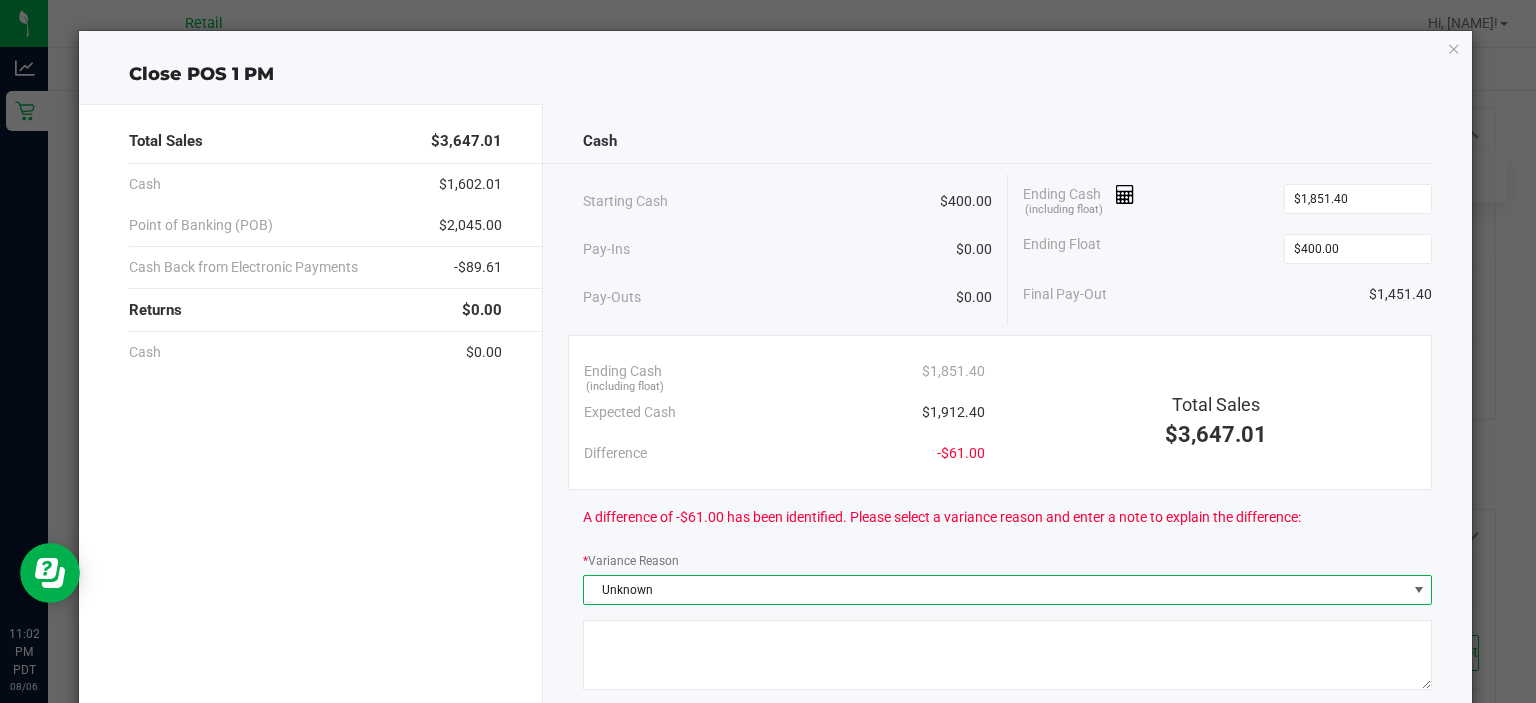 click on "Cash   Starting Cash   $400.00   Pay-Ins   $0.00   Pay-Outs   $0.00   Ending Cash  (including float) $1,851.40  Ending Float  $400.00  Final Pay-Out   $1,451.40   Ending Cash  (including float)  $1,851.40   Expected Cash   $1,912.40   Difference   -$61.00   Total Sales   $3,647.01   A difference of -$61.00 has been identified. Please select a variance reason and enter a note to explain the difference:  *  Variance Reason  Unknown               Automatically Pay-In The Final Pay-Out To:  A Main Vault    (Vault)  Use network devices   Send receipt to:   QZ Status:   Connected   No receipt printers found   Cancel   Close Till" 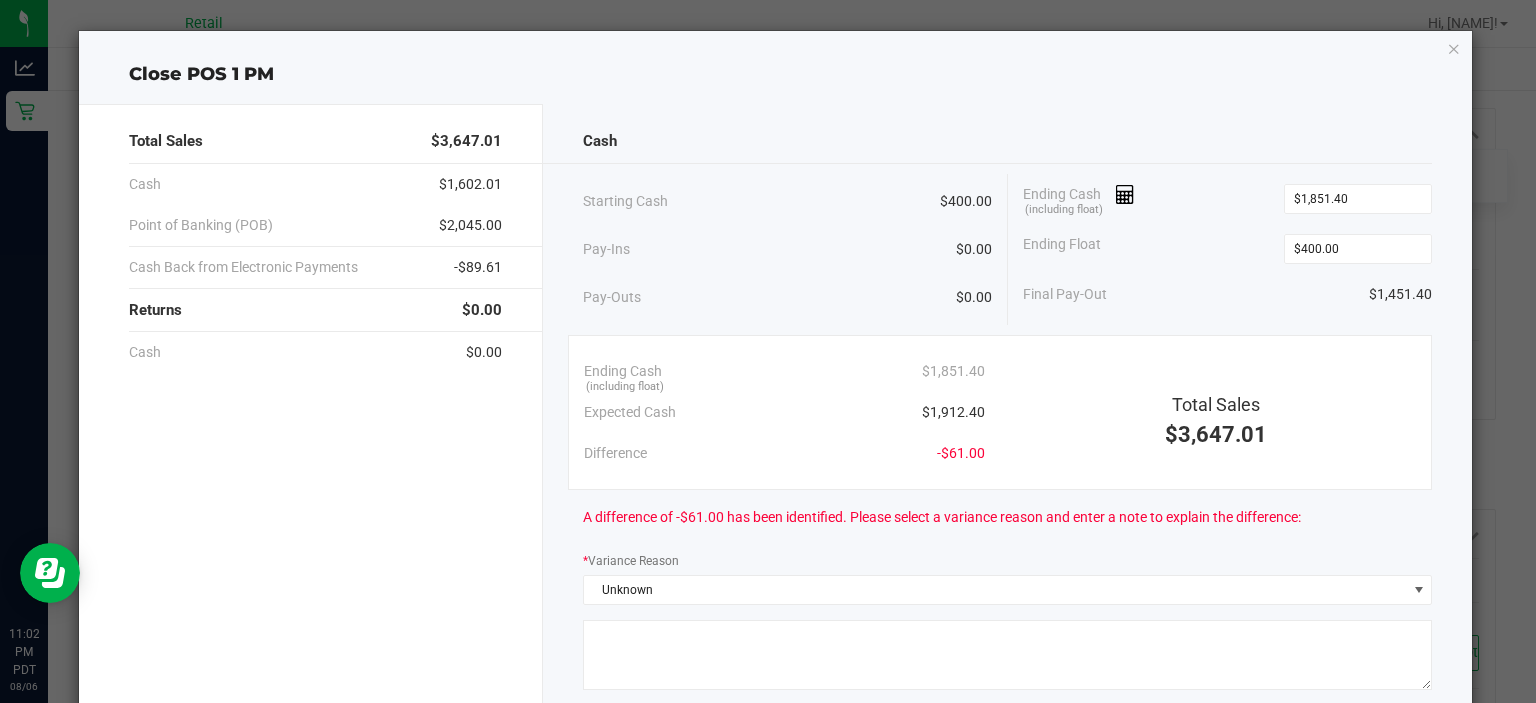 click 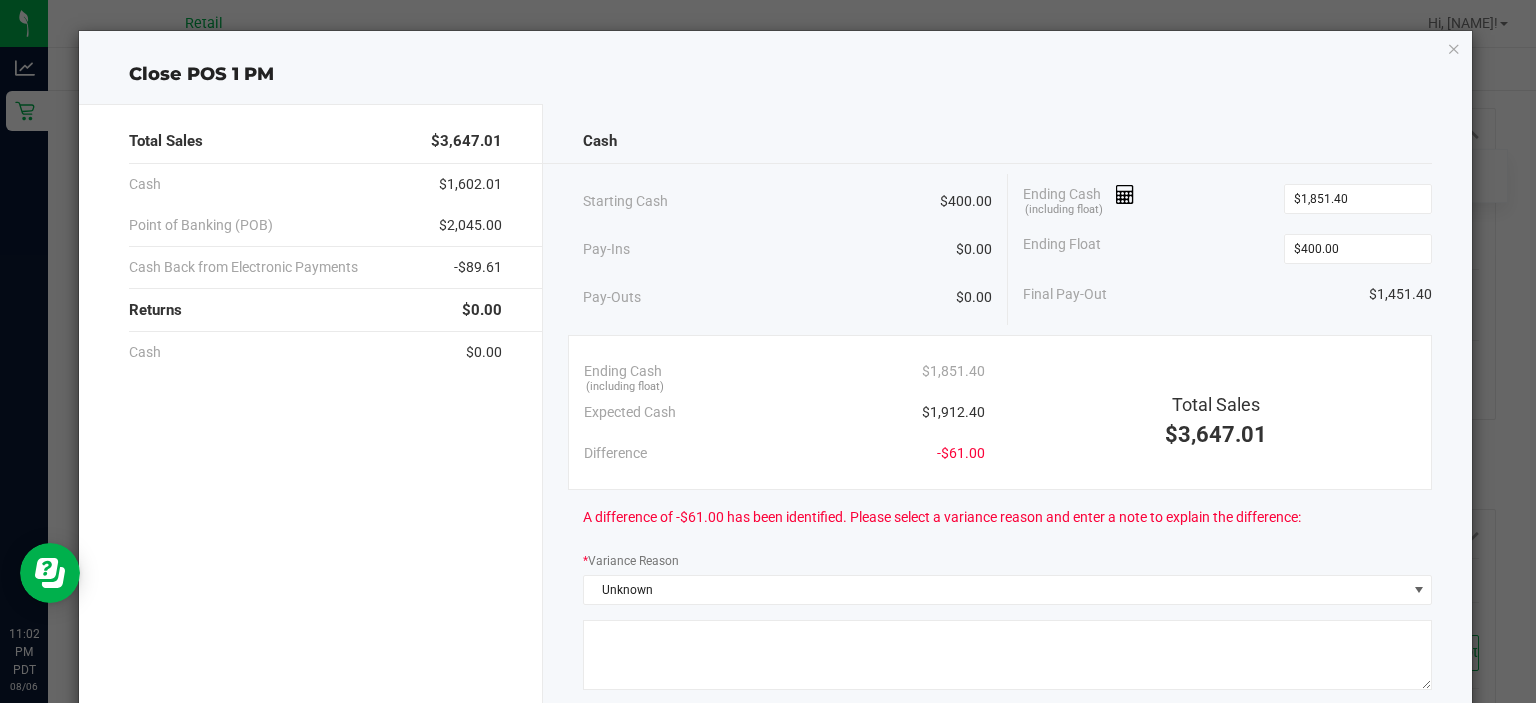 click 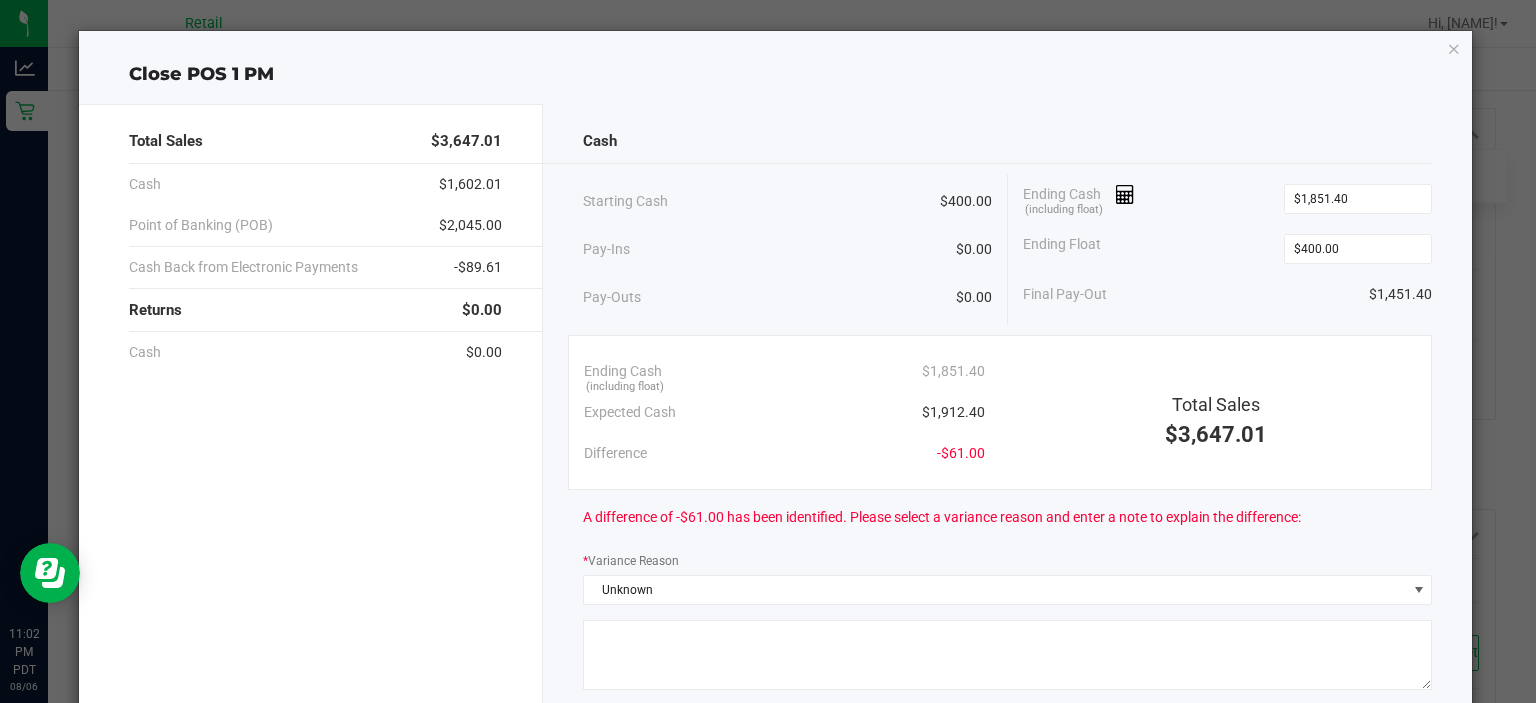 type on "T" 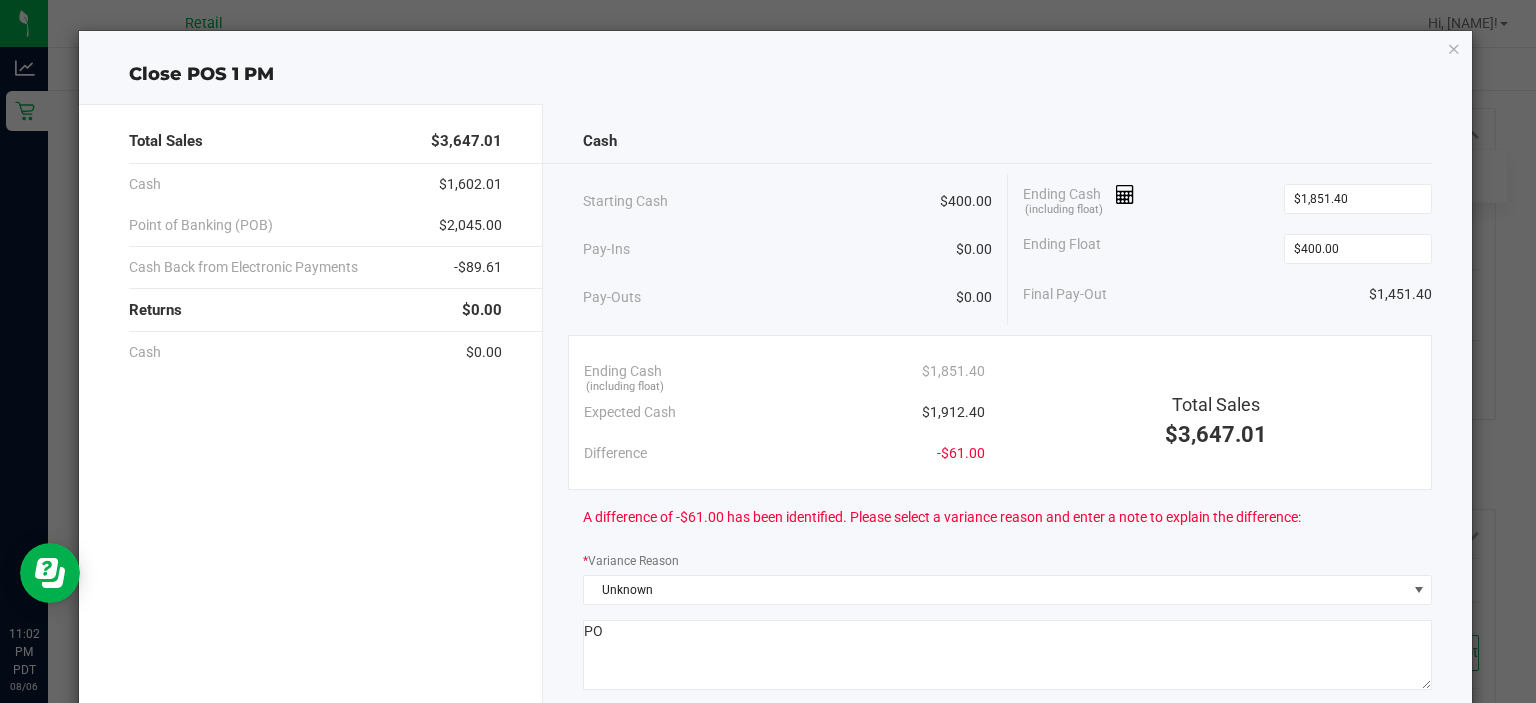 type on "P" 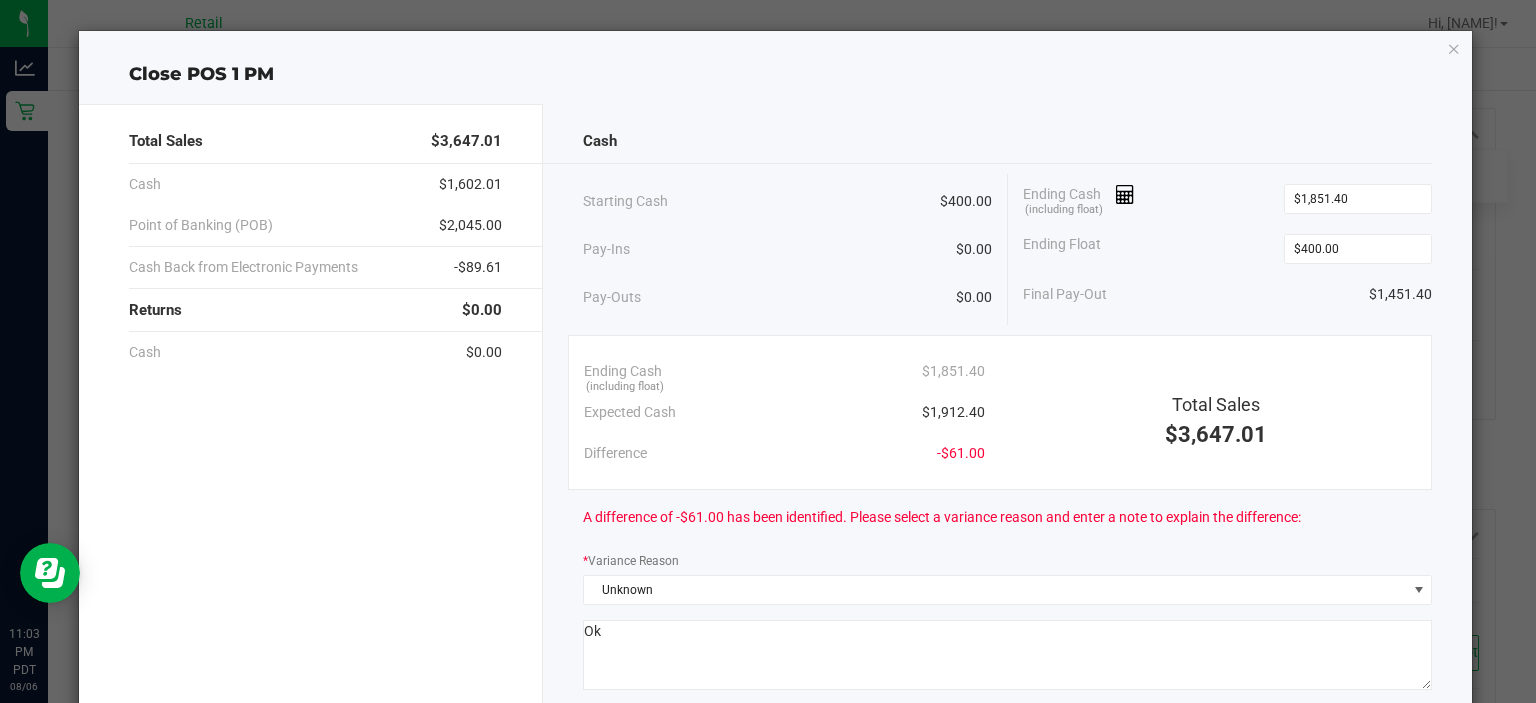 type on "O" 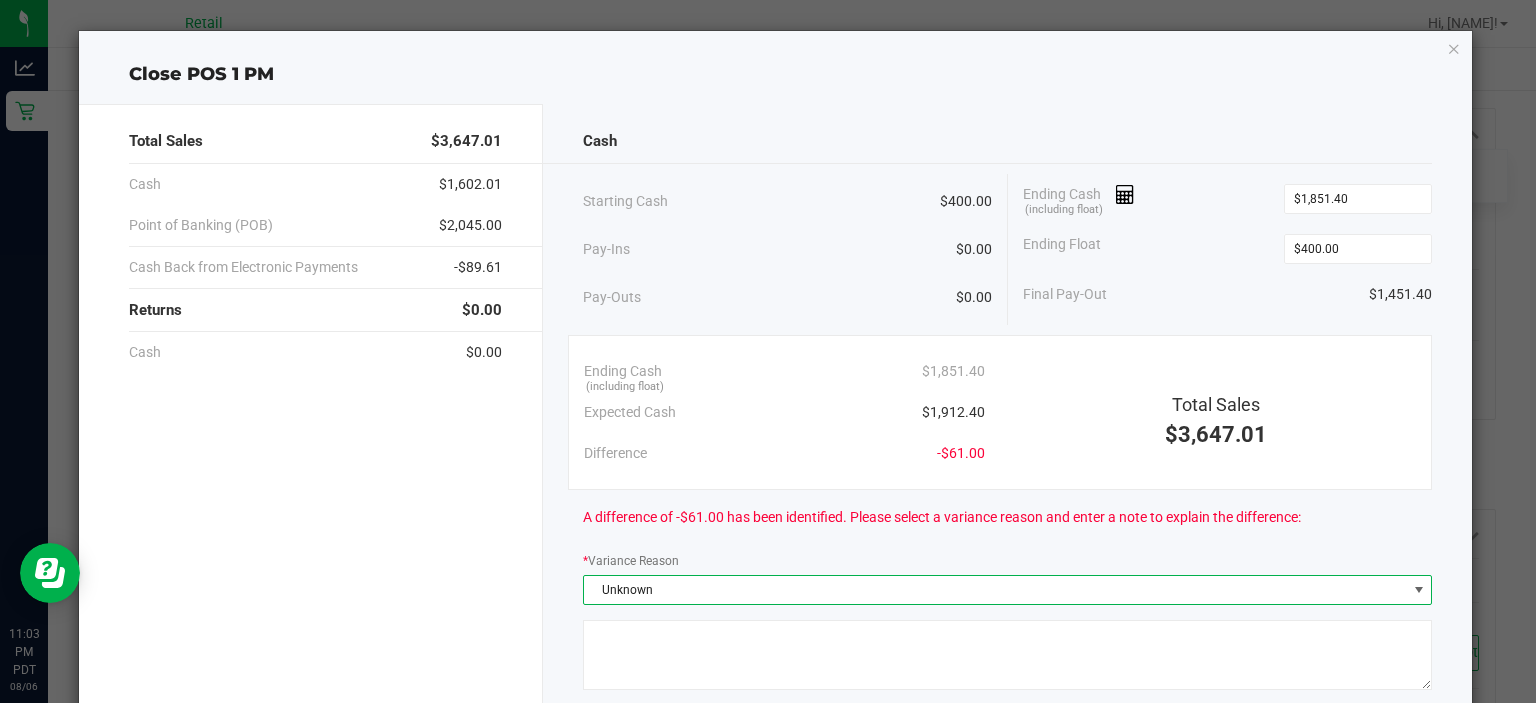 click at bounding box center [1419, 590] 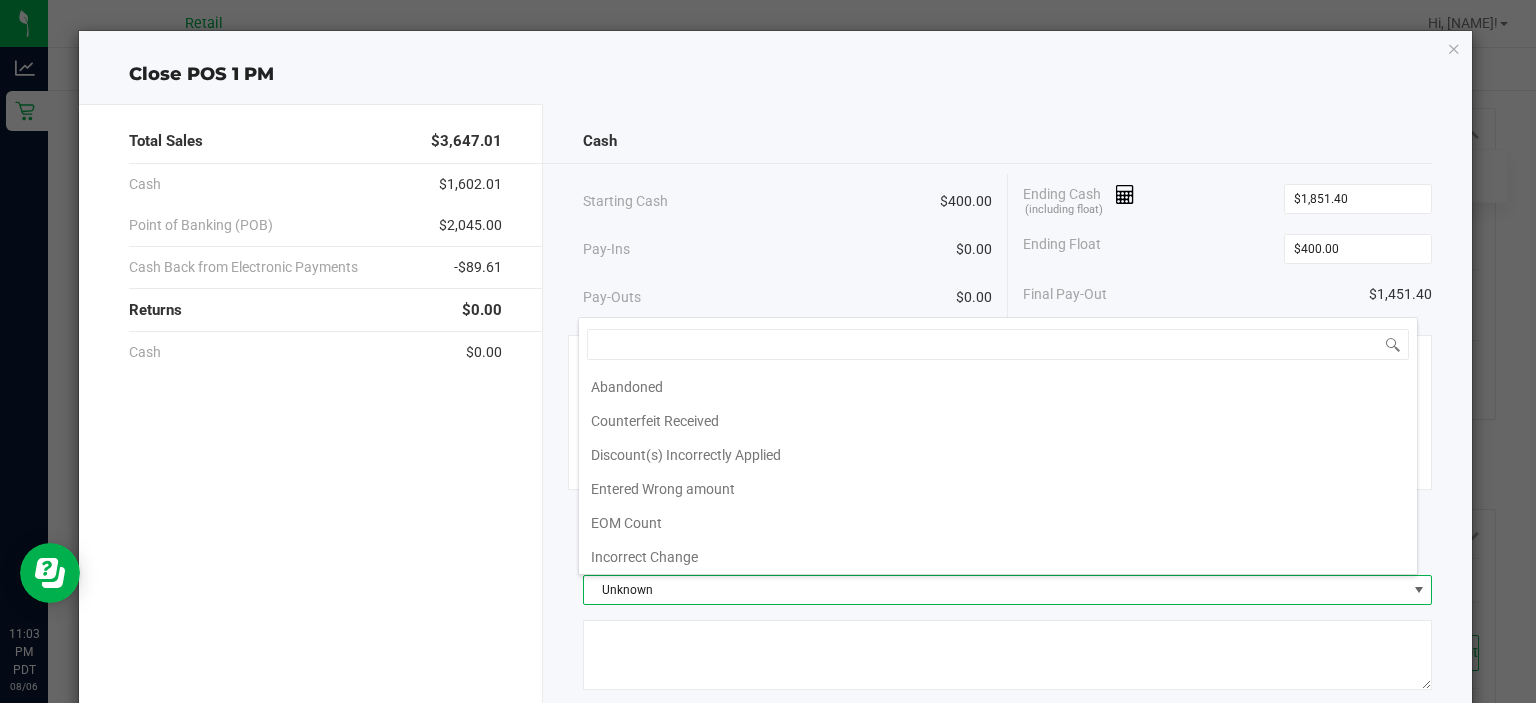 scroll, scrollTop: 169, scrollLeft: 0, axis: vertical 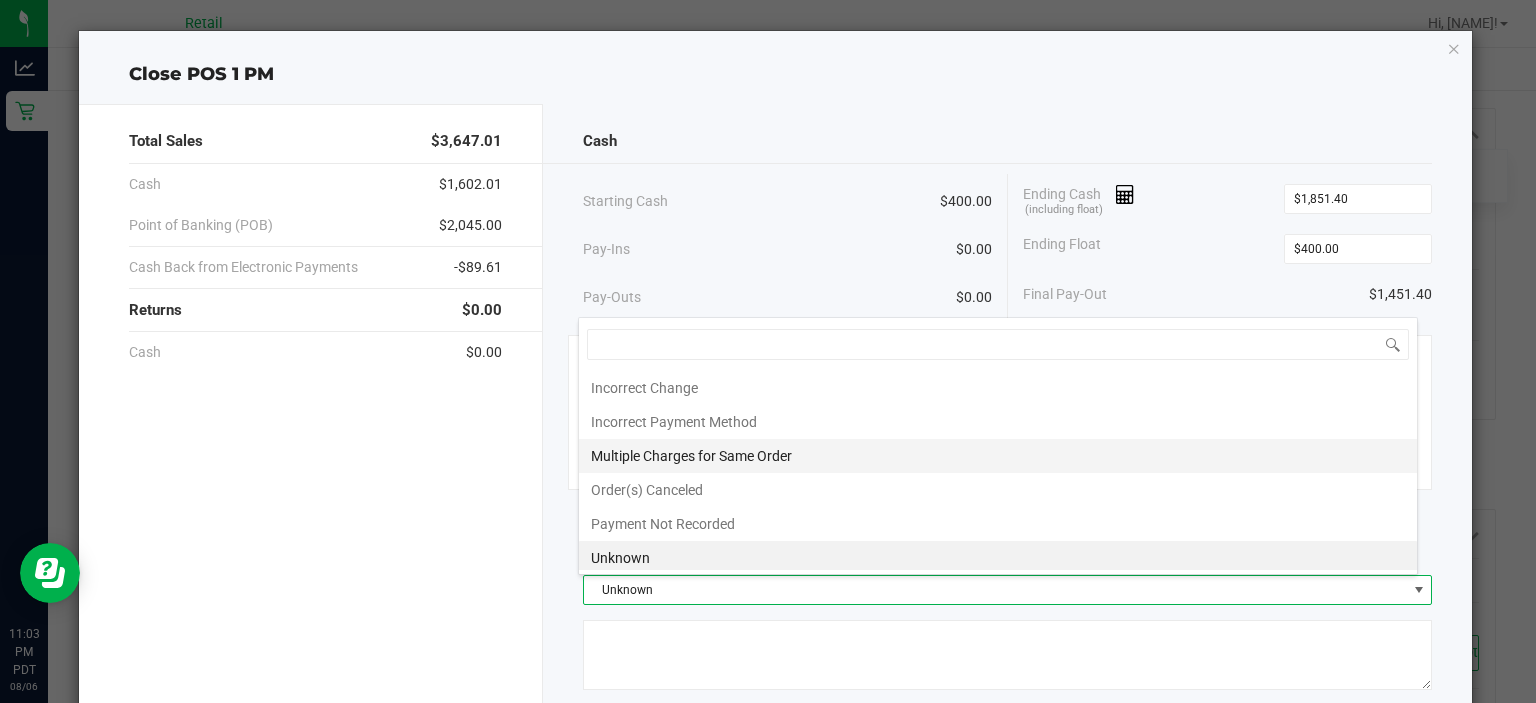 click on "Multiple Charges for Same Order" at bounding box center (998, 456) 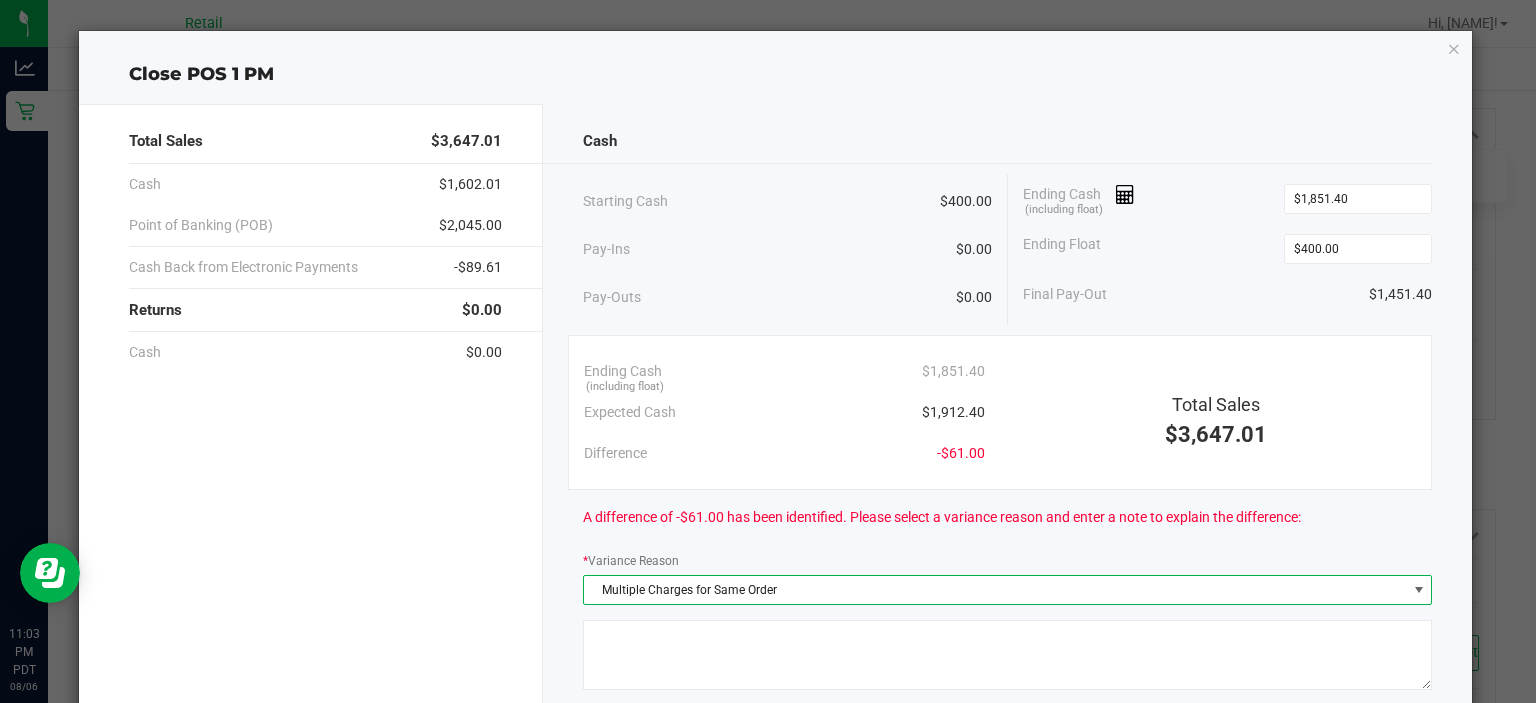 click 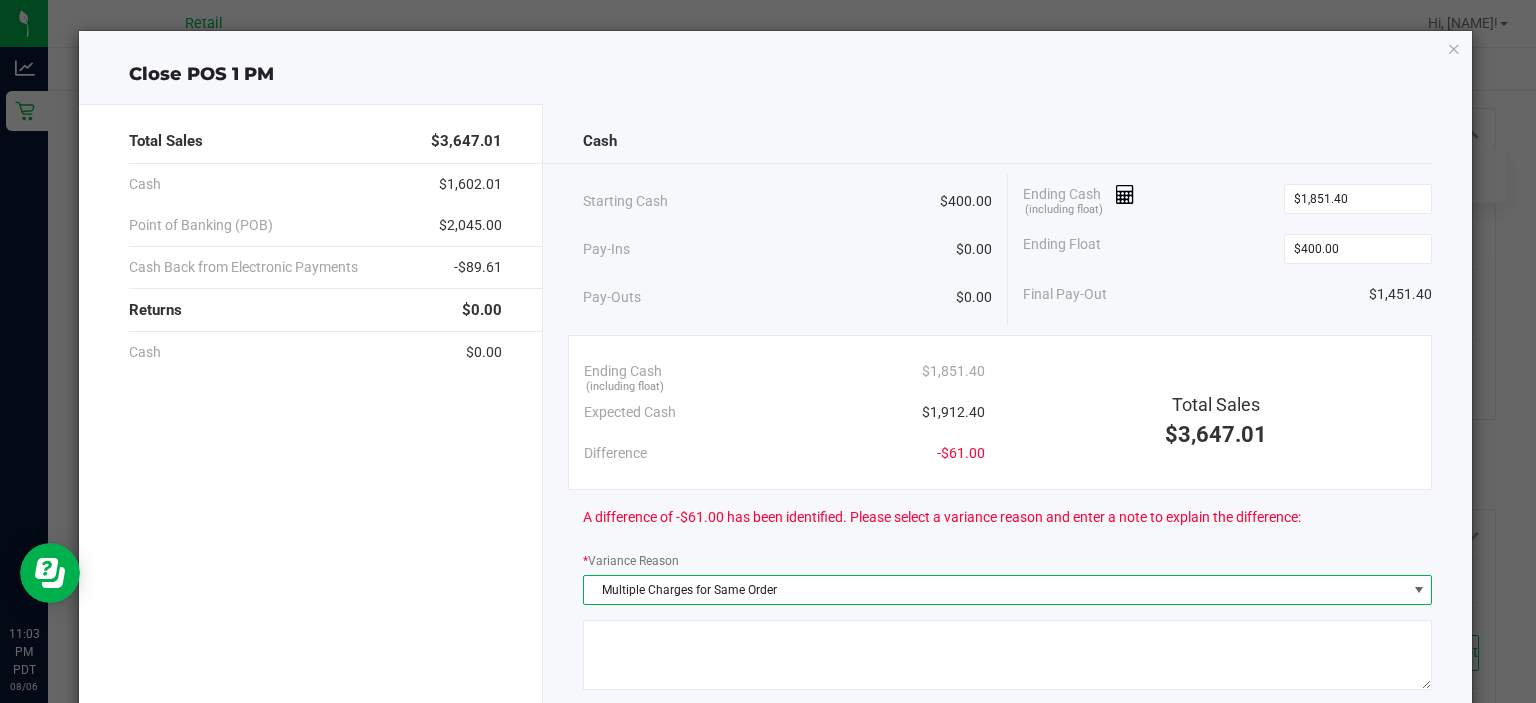 click at bounding box center (1419, 590) 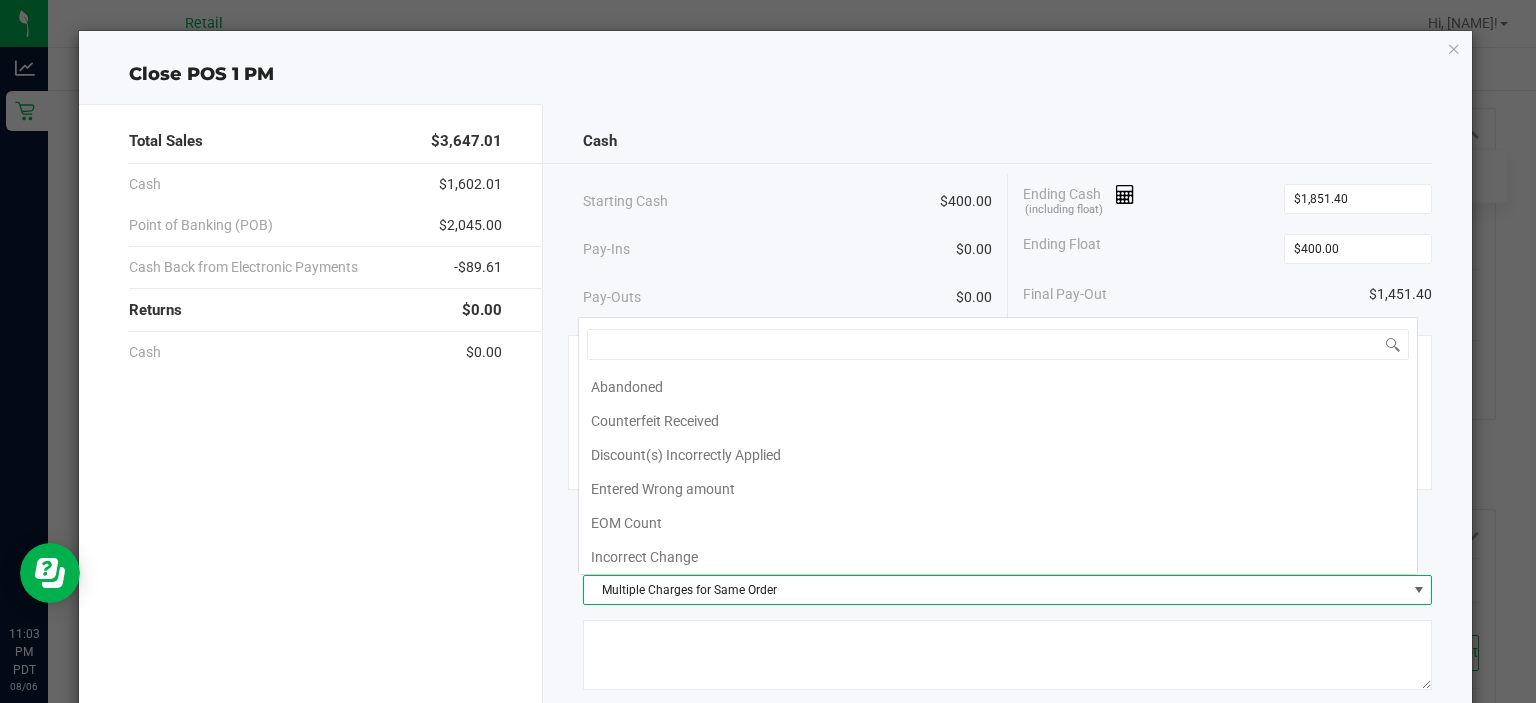 scroll, scrollTop: 0, scrollLeft: 0, axis: both 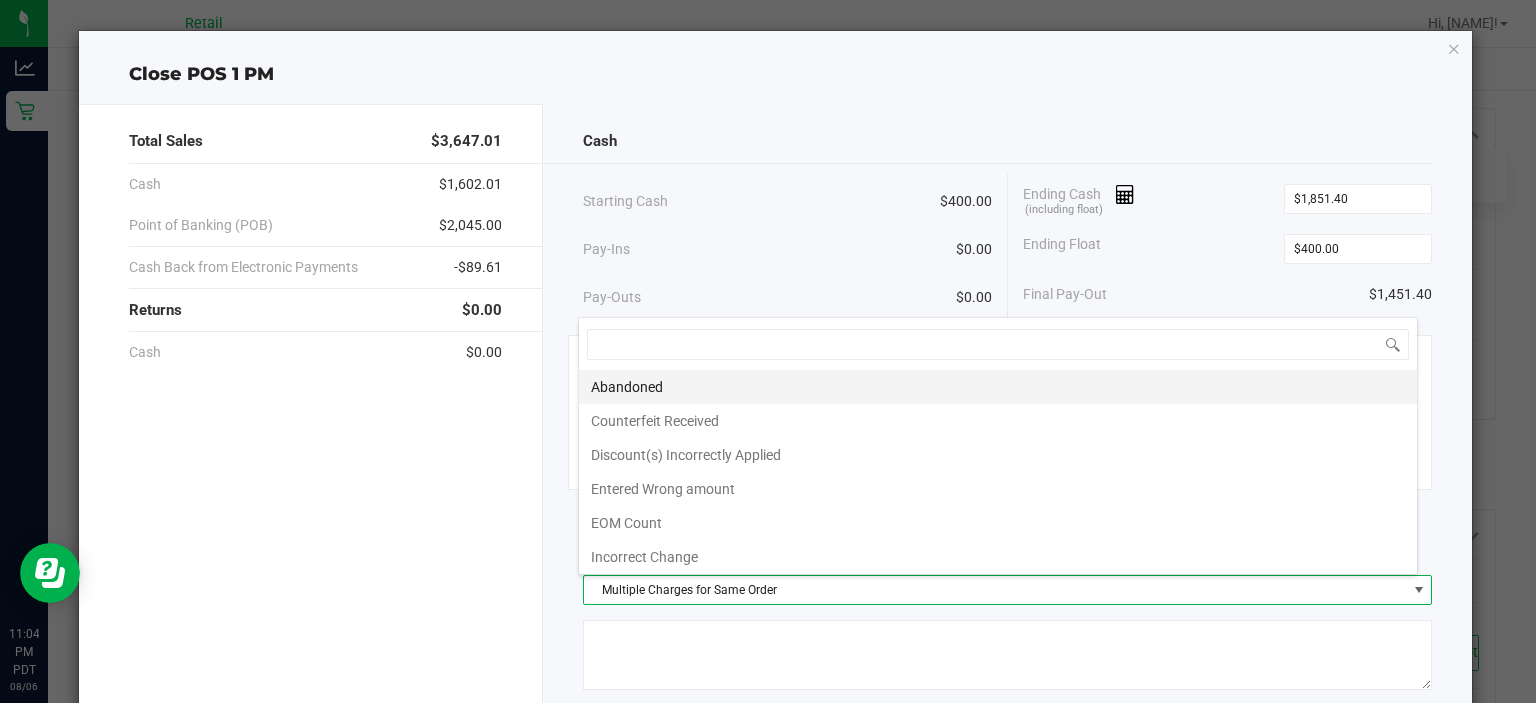click on "Abandoned" at bounding box center (998, 387) 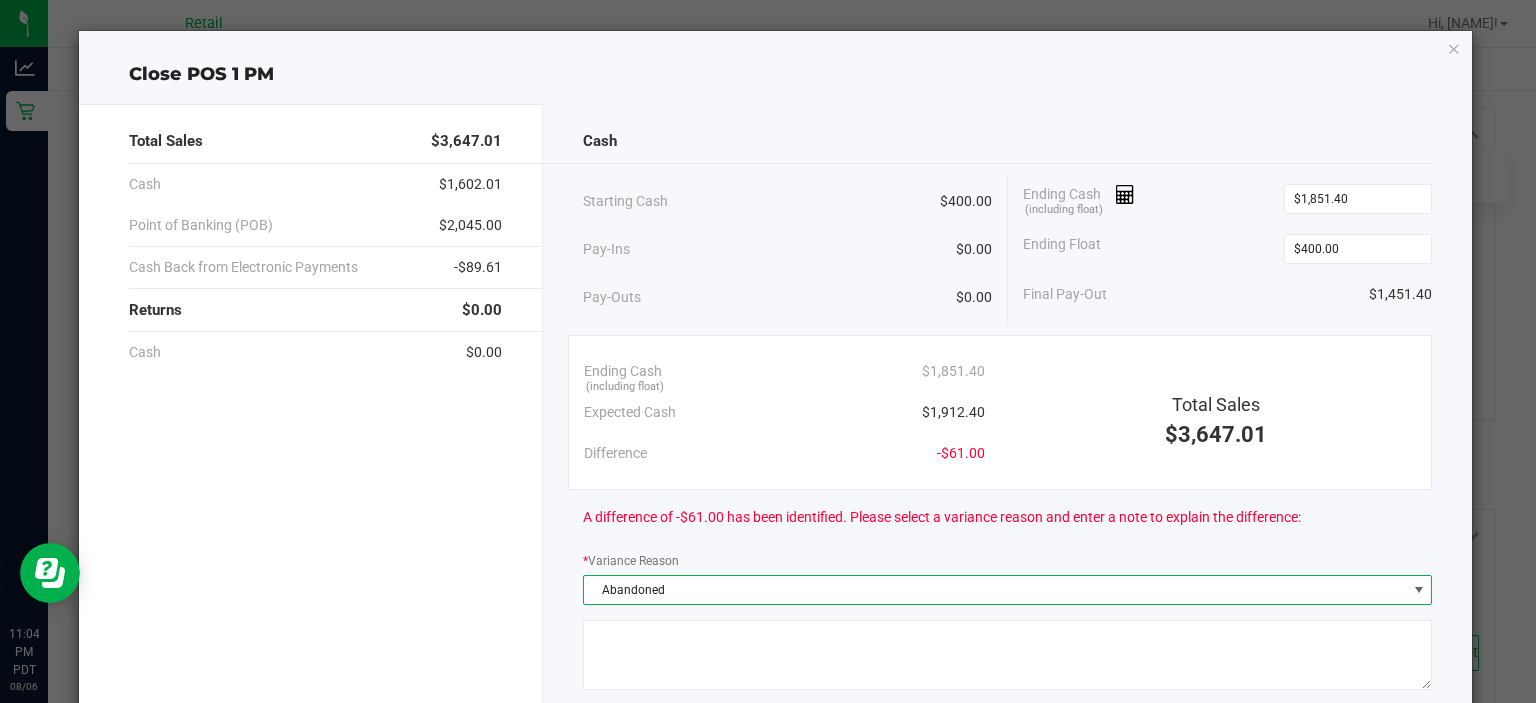click 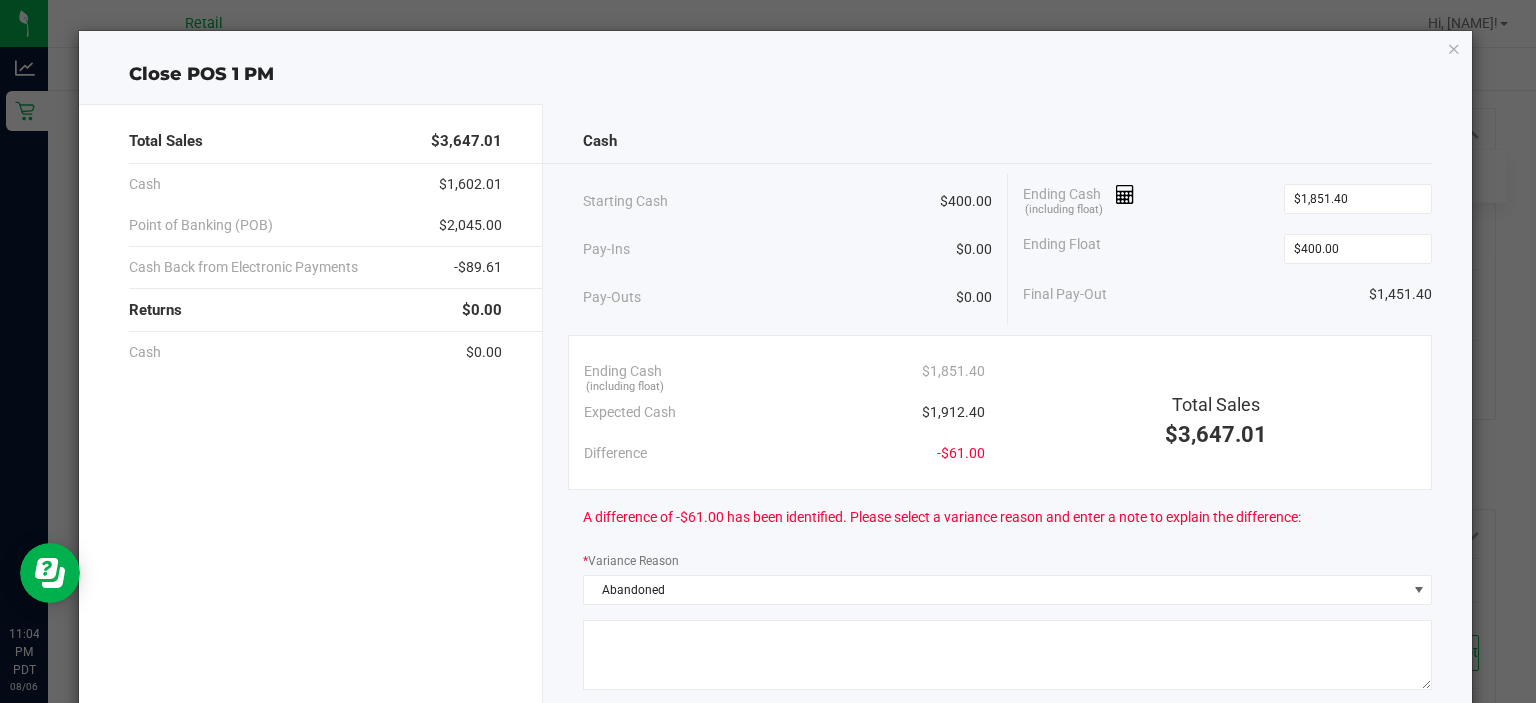 click 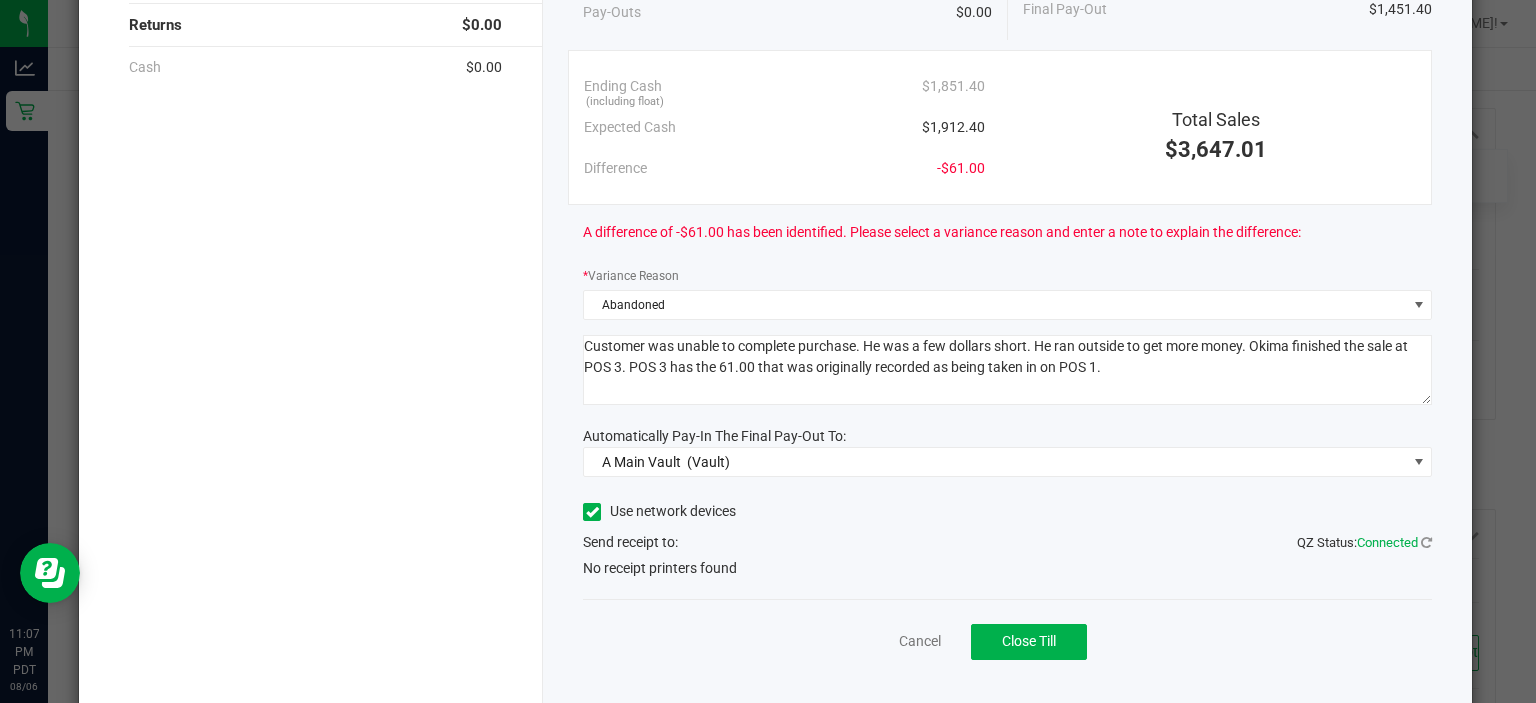 scroll, scrollTop: 286, scrollLeft: 0, axis: vertical 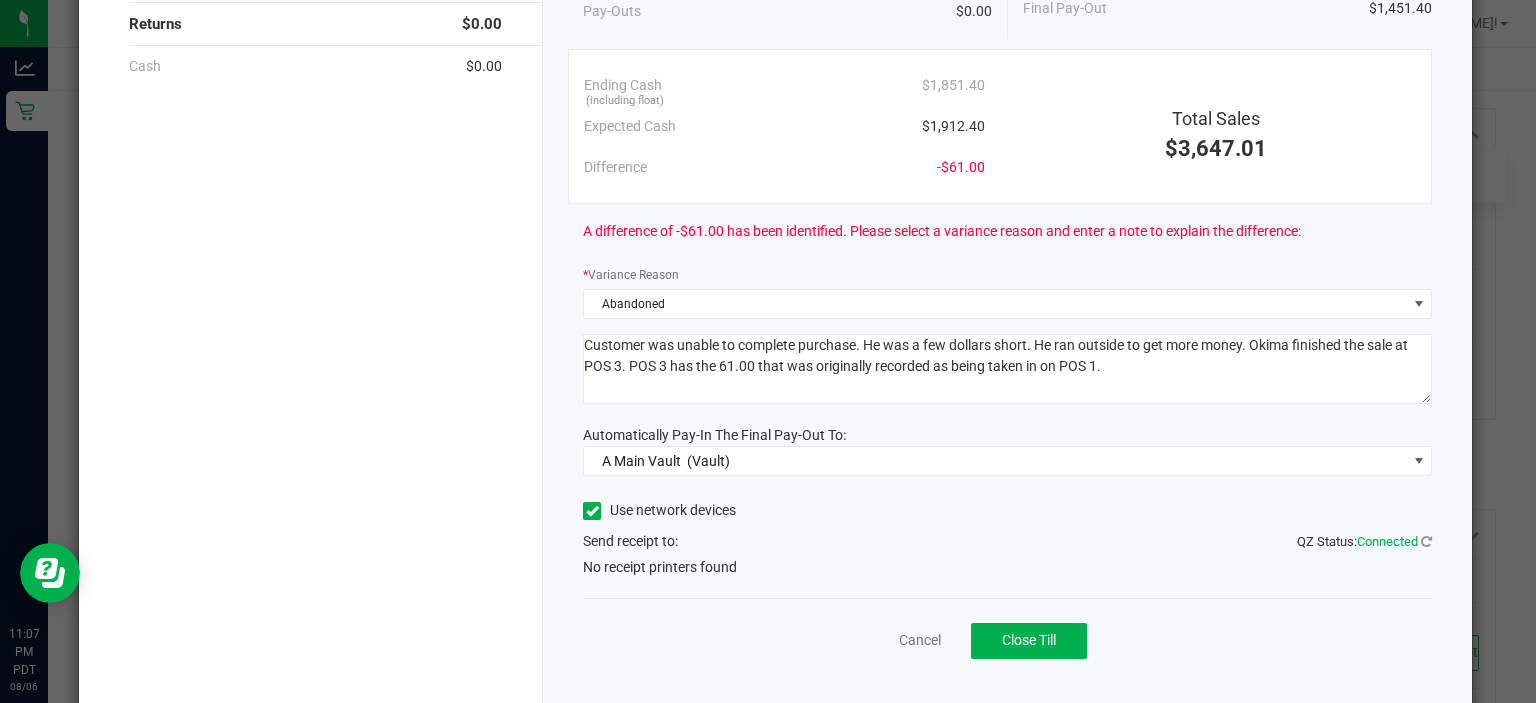 type on "Customer was unable to complete purchase. He was a few dollars short. He ran outside to get more money. Okima finished the sale at POS 3. POS 3 has the 61.00 that was originally recorded as being taken in on POS 1." 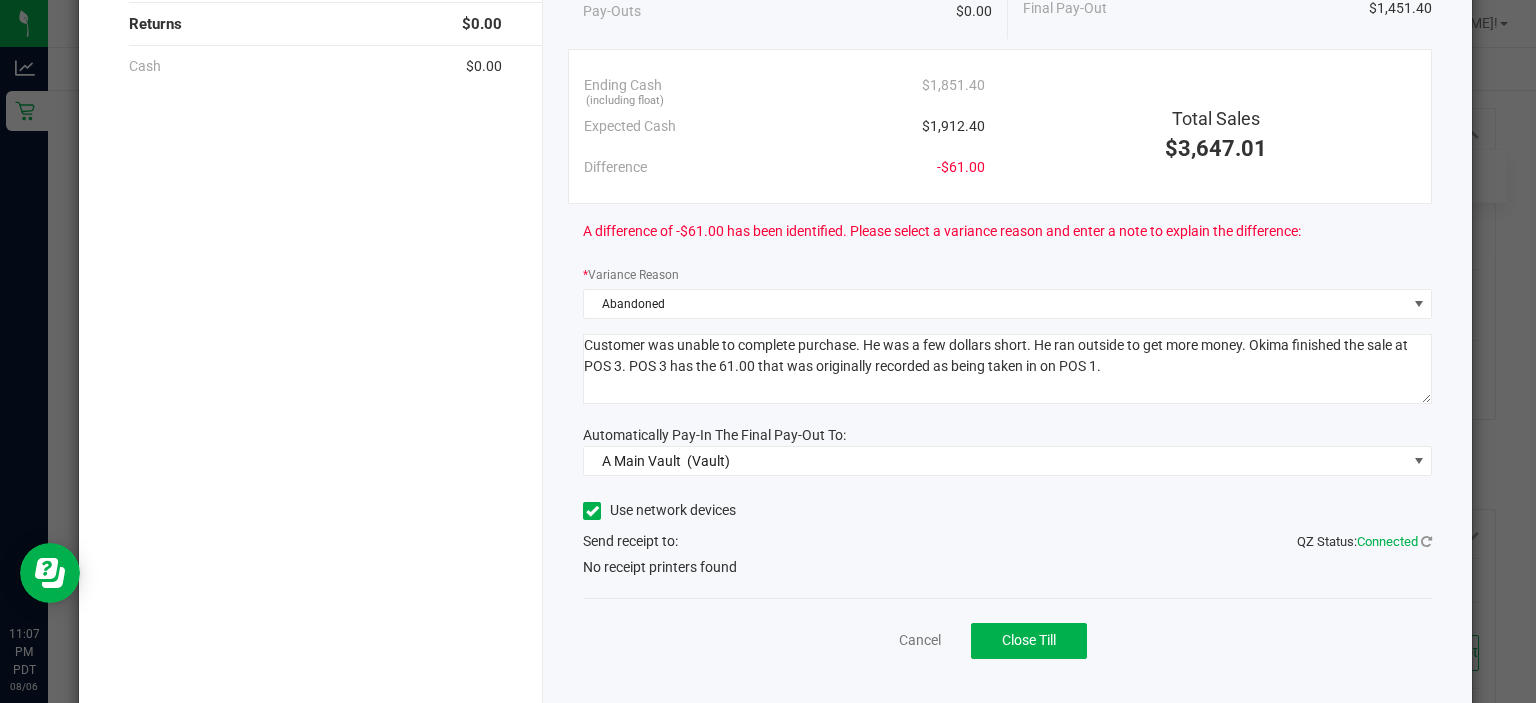 click on "No receipt printers found" 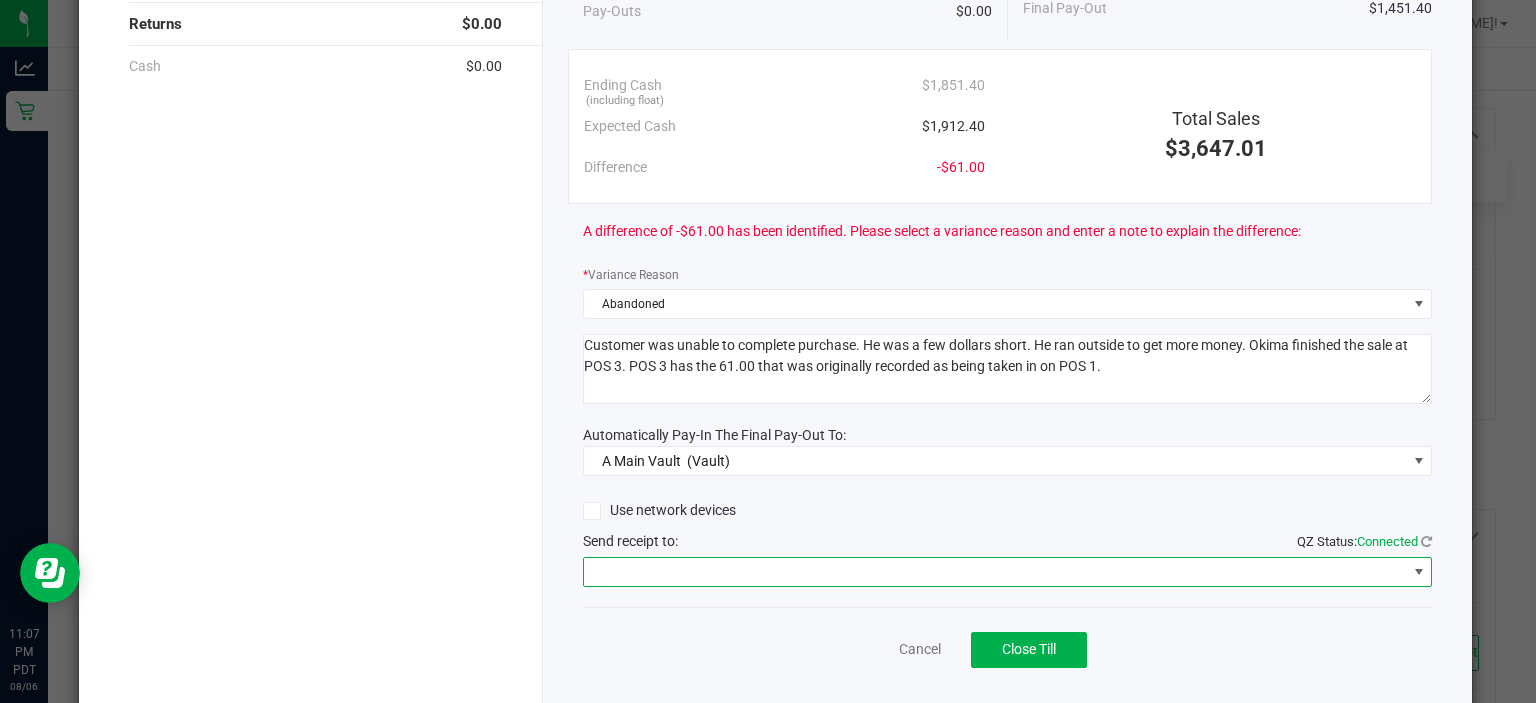 click at bounding box center [1419, 572] 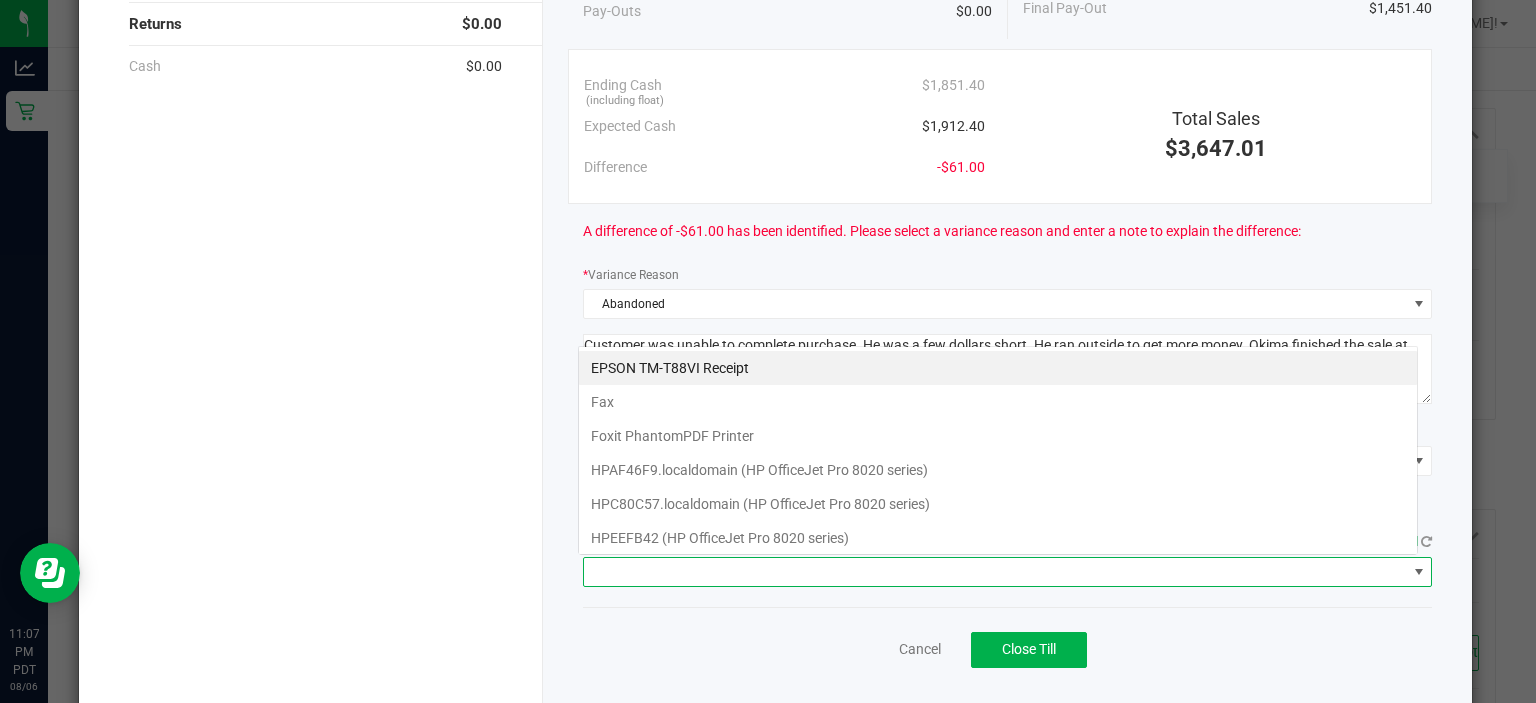 scroll, scrollTop: 99970, scrollLeft: 99159, axis: both 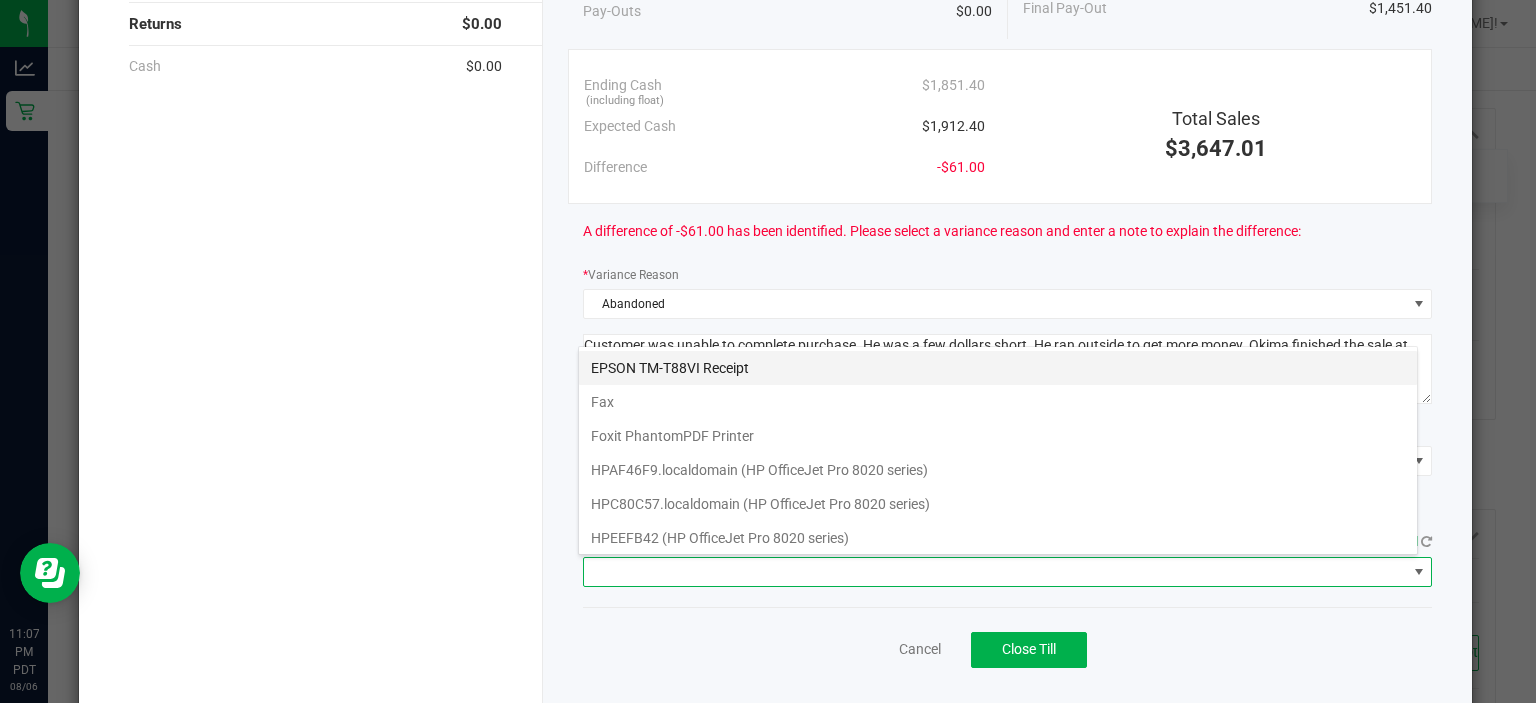 click on "EPSON TM-T88VI Receipt" at bounding box center [998, 368] 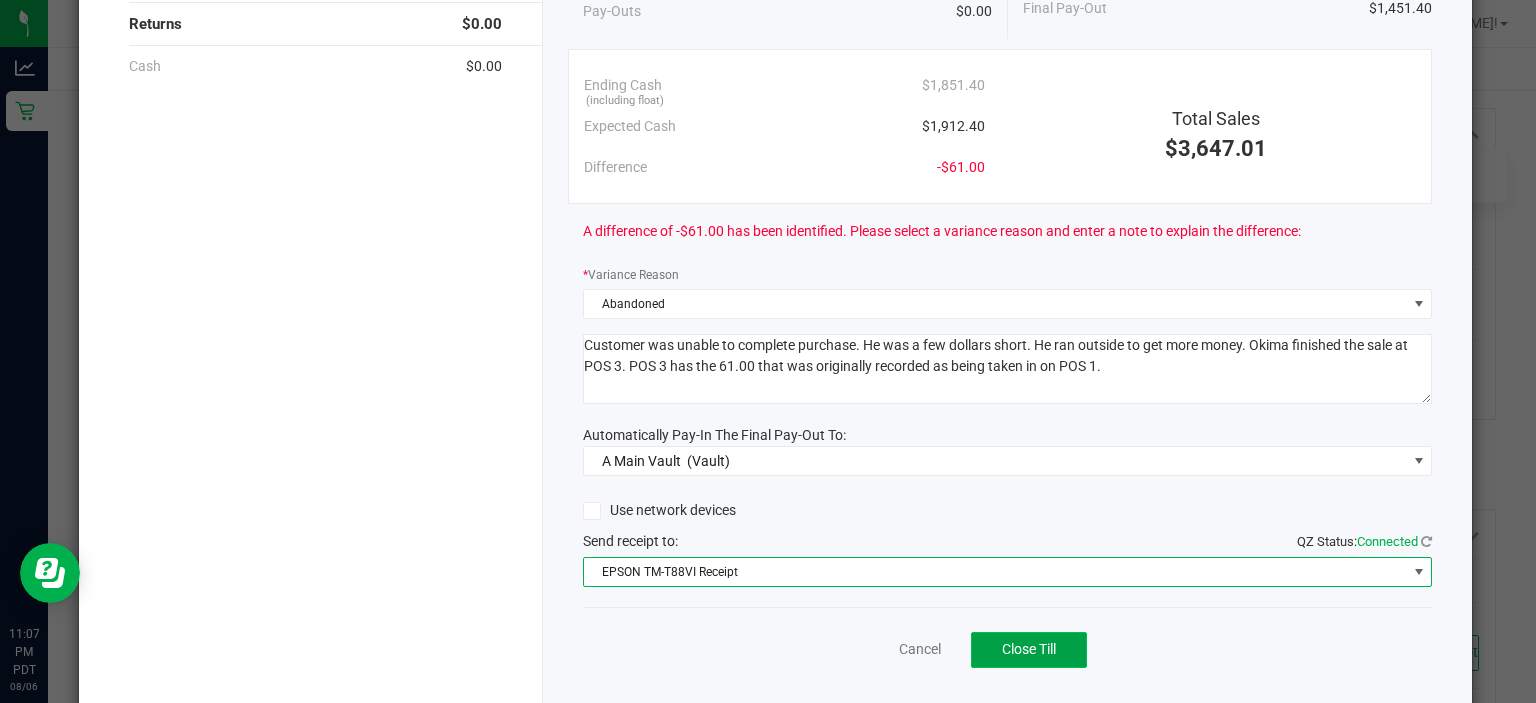 click on "Close Till" 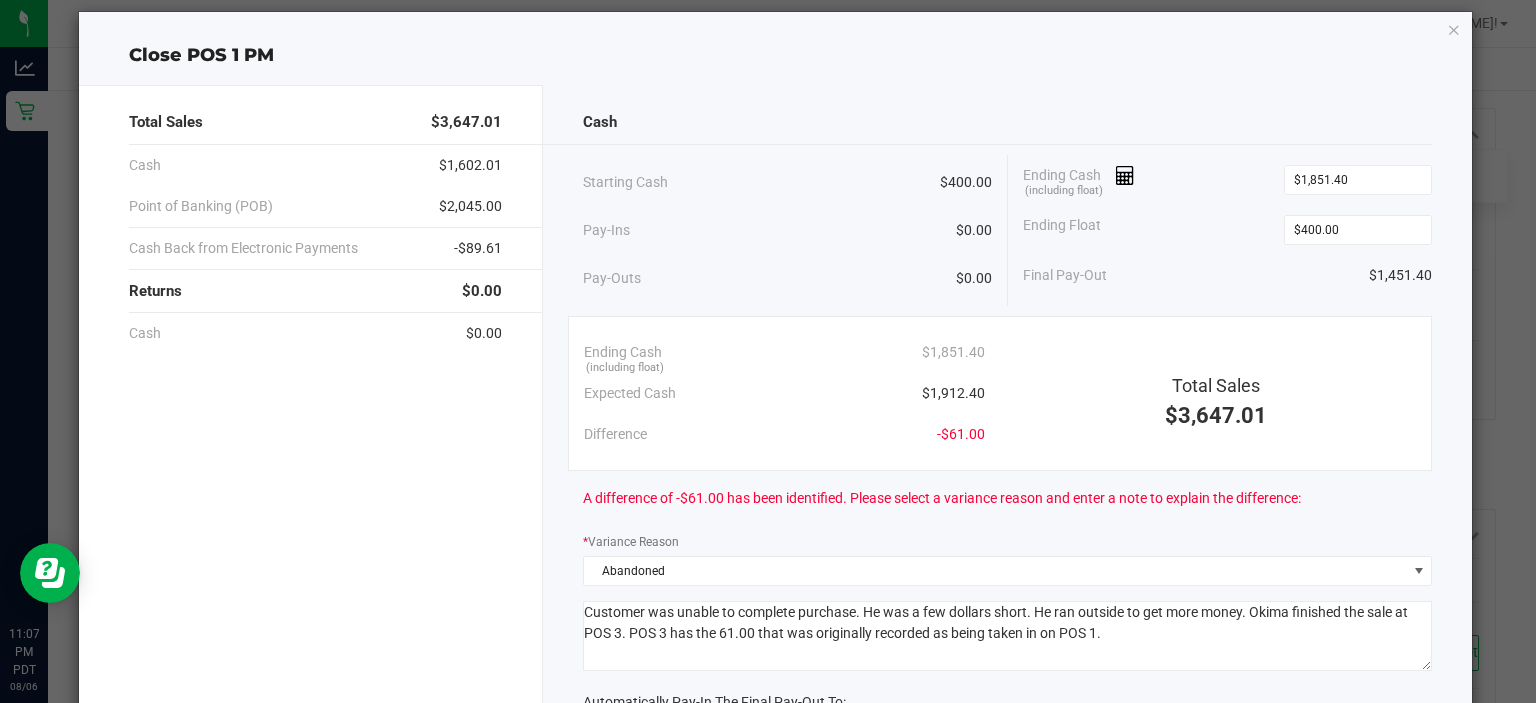 scroll, scrollTop: 0, scrollLeft: 0, axis: both 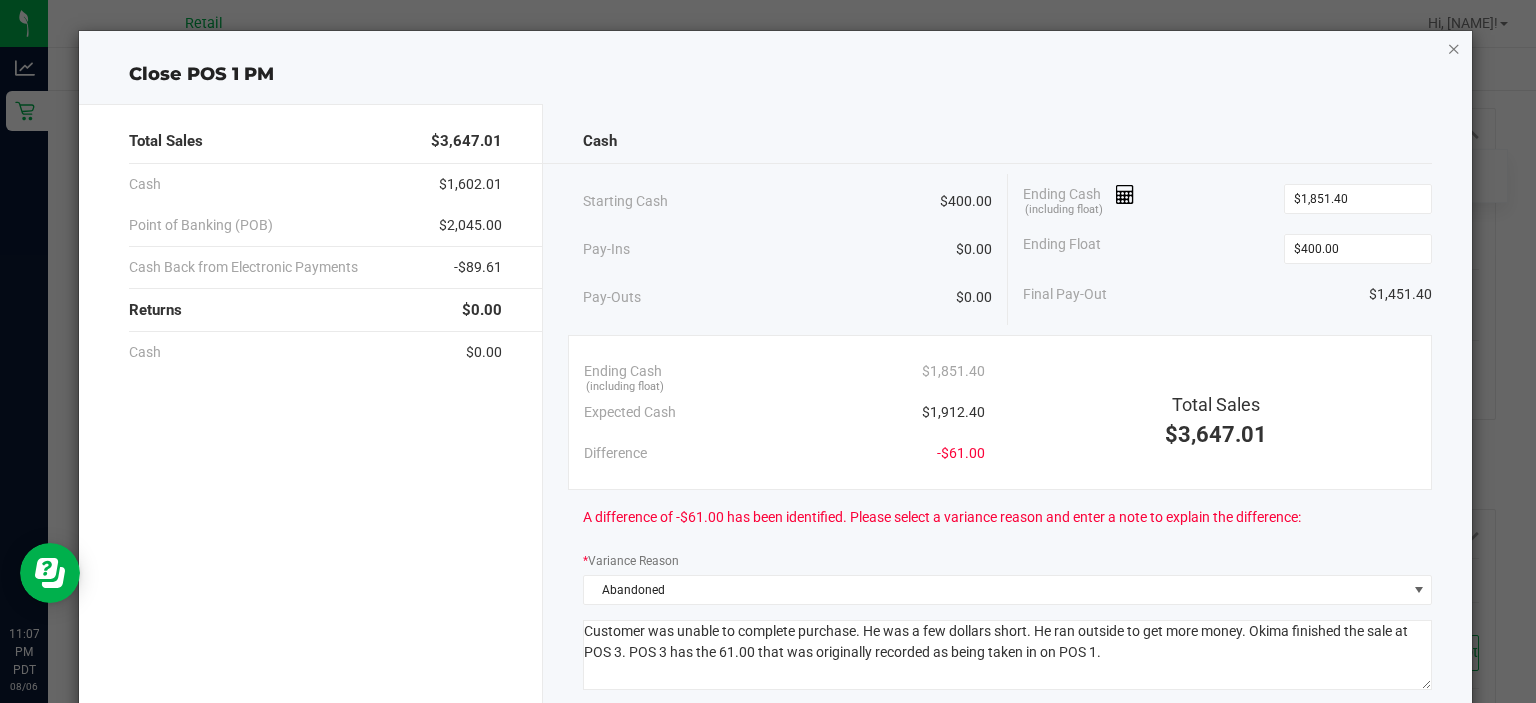 click 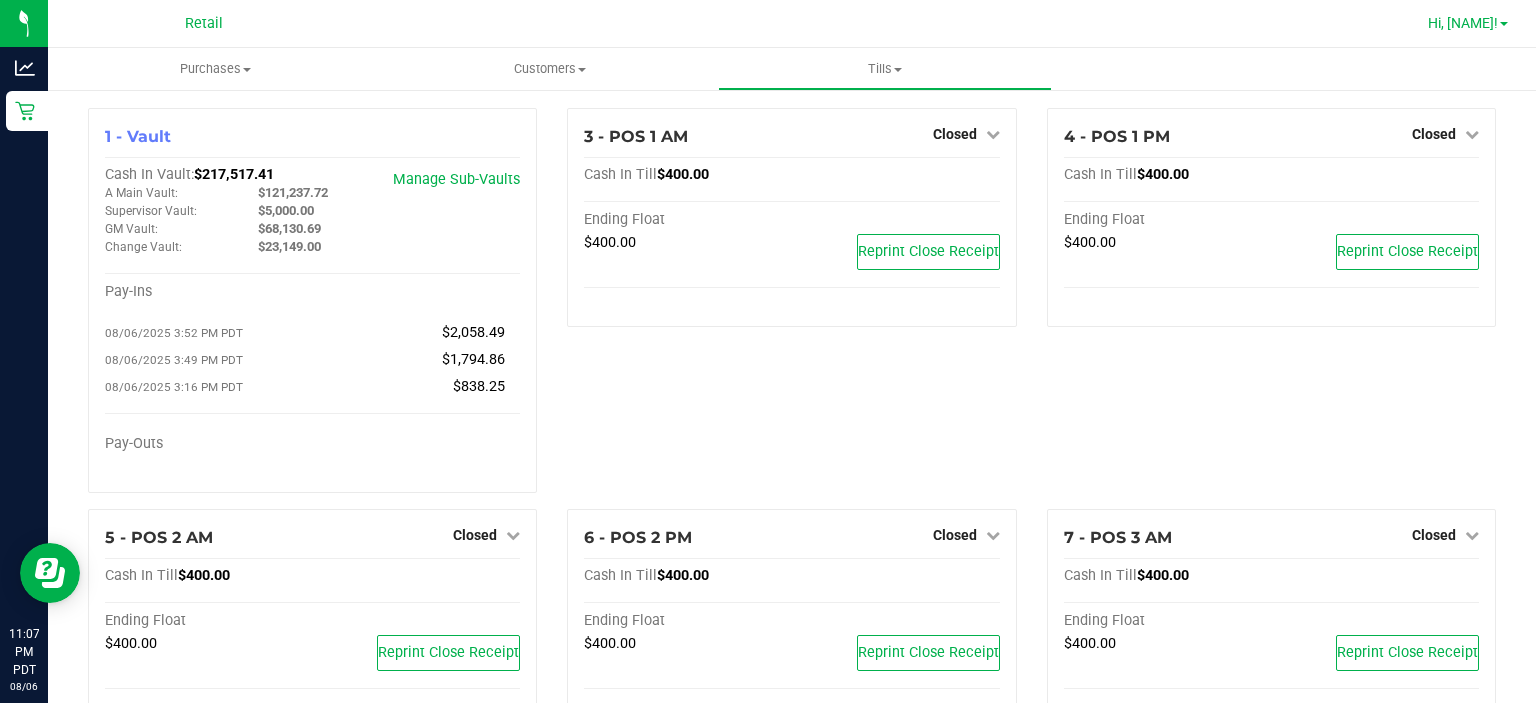 click on "Hi, [NAME]!" at bounding box center (1463, 23) 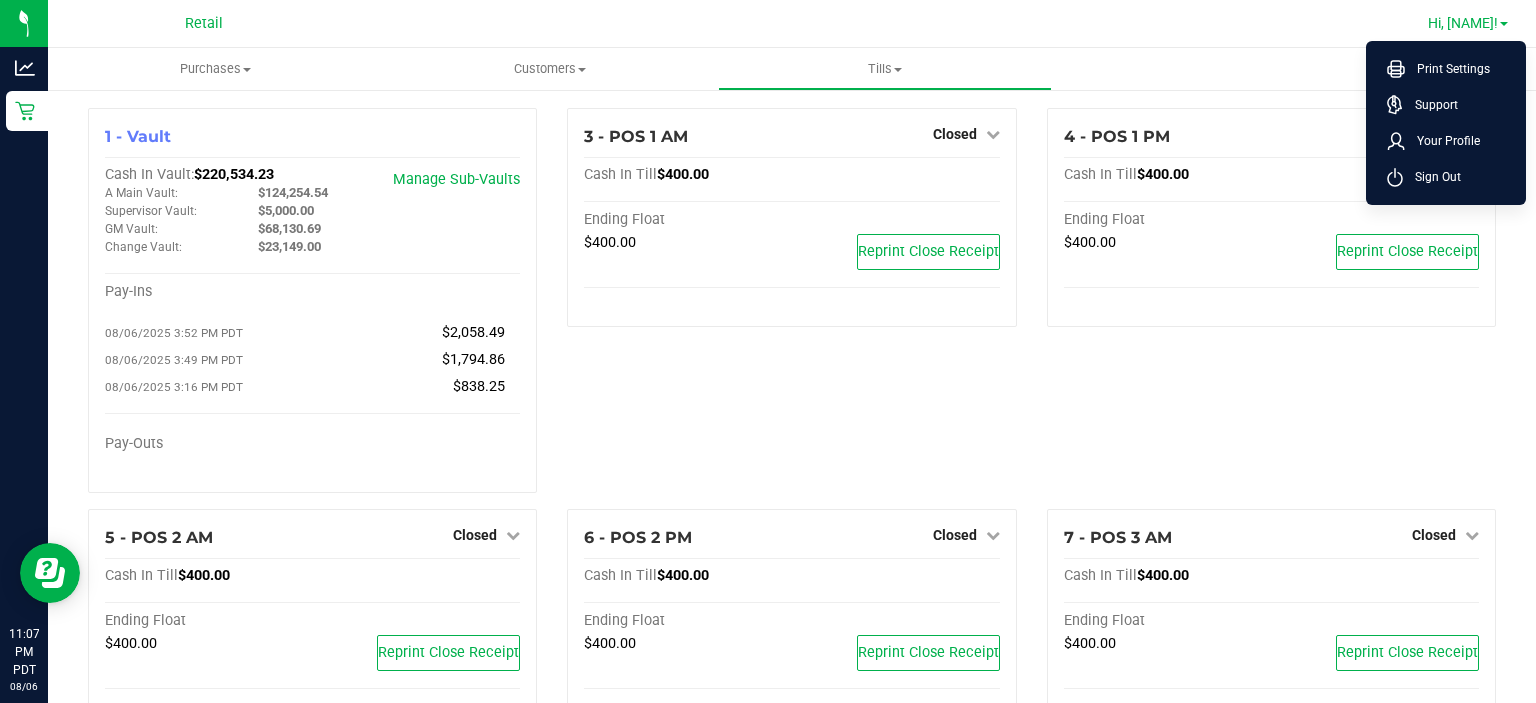click on "Sign Out" at bounding box center (1432, 177) 